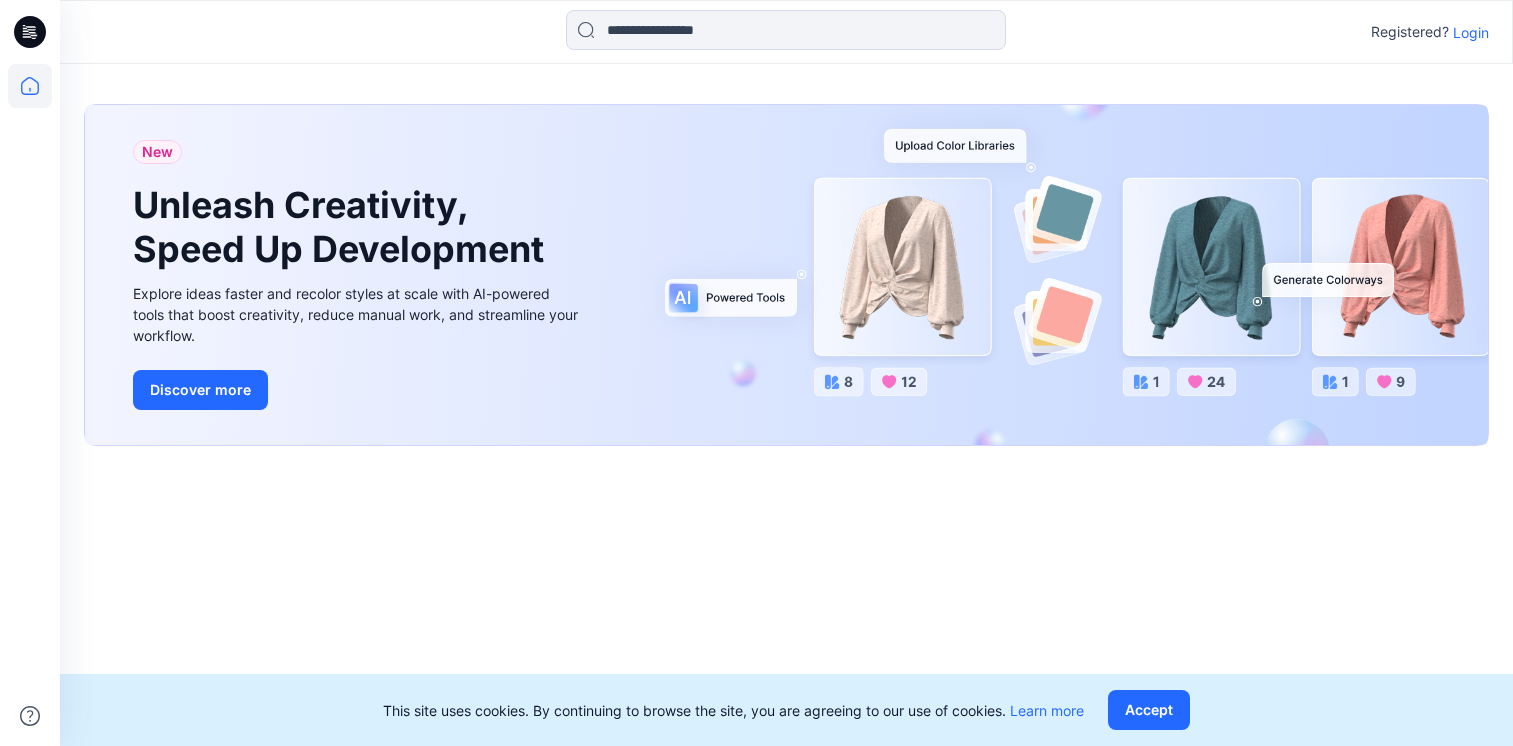 scroll, scrollTop: 0, scrollLeft: 0, axis: both 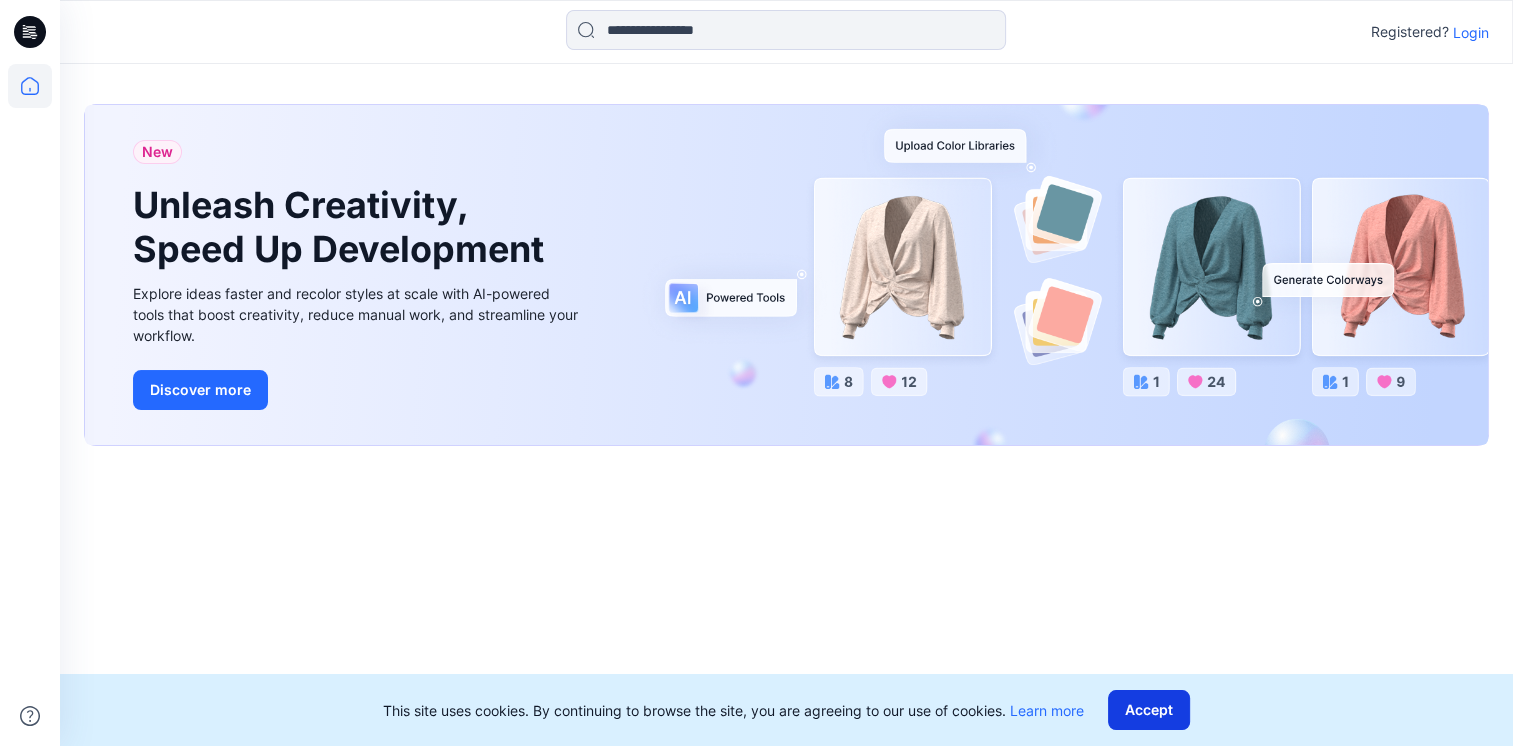 click on "Accept" at bounding box center (1149, 710) 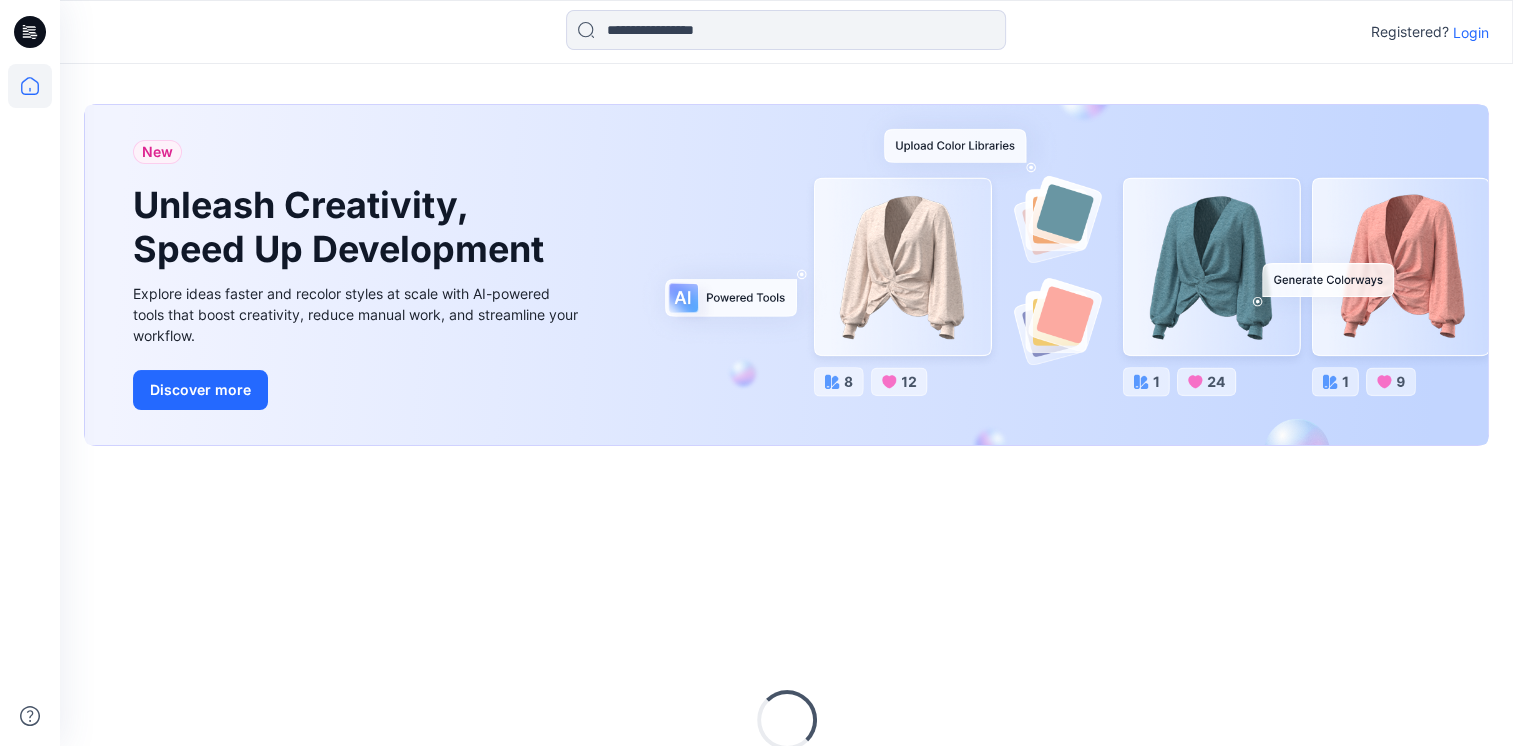 click on "Login" at bounding box center [1471, 32] 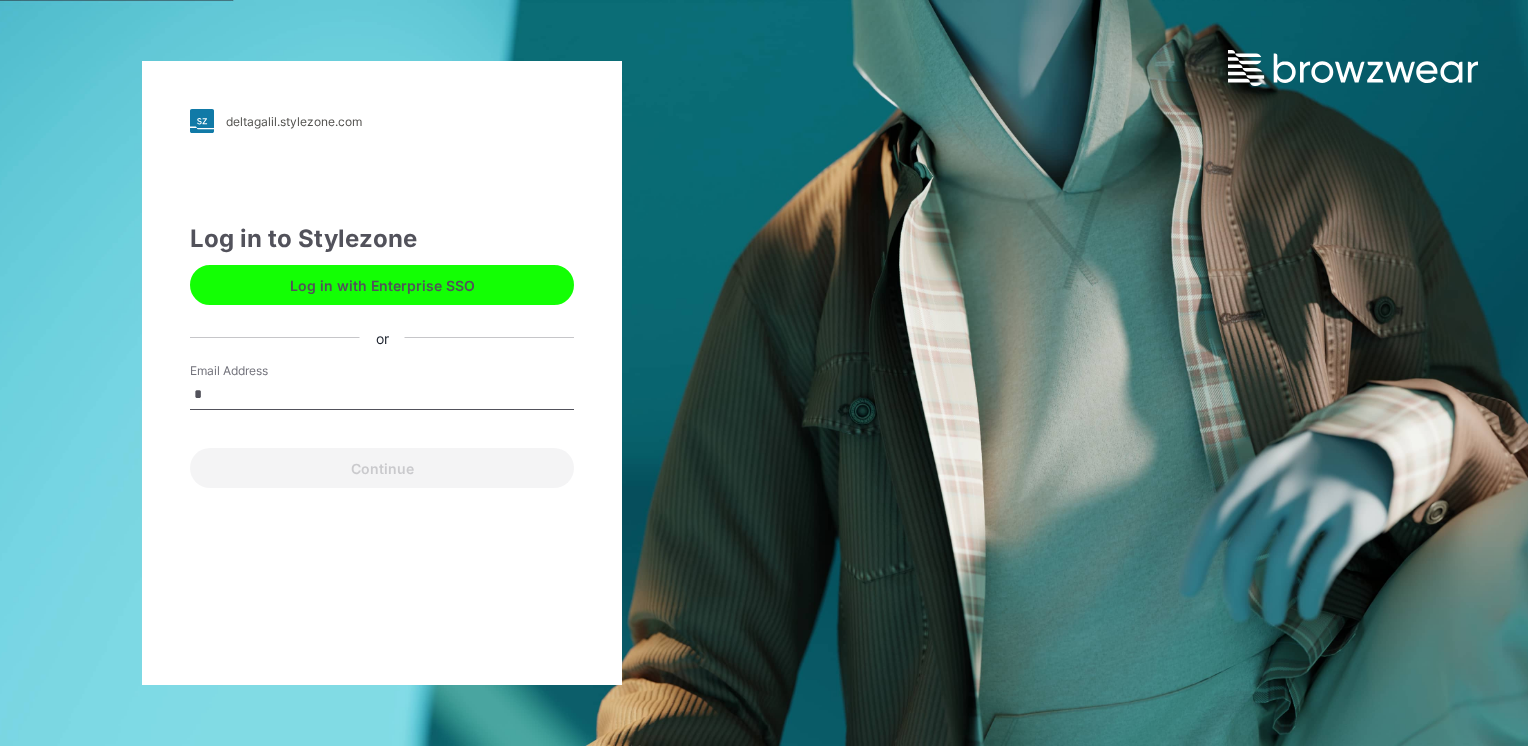 type on "**********" 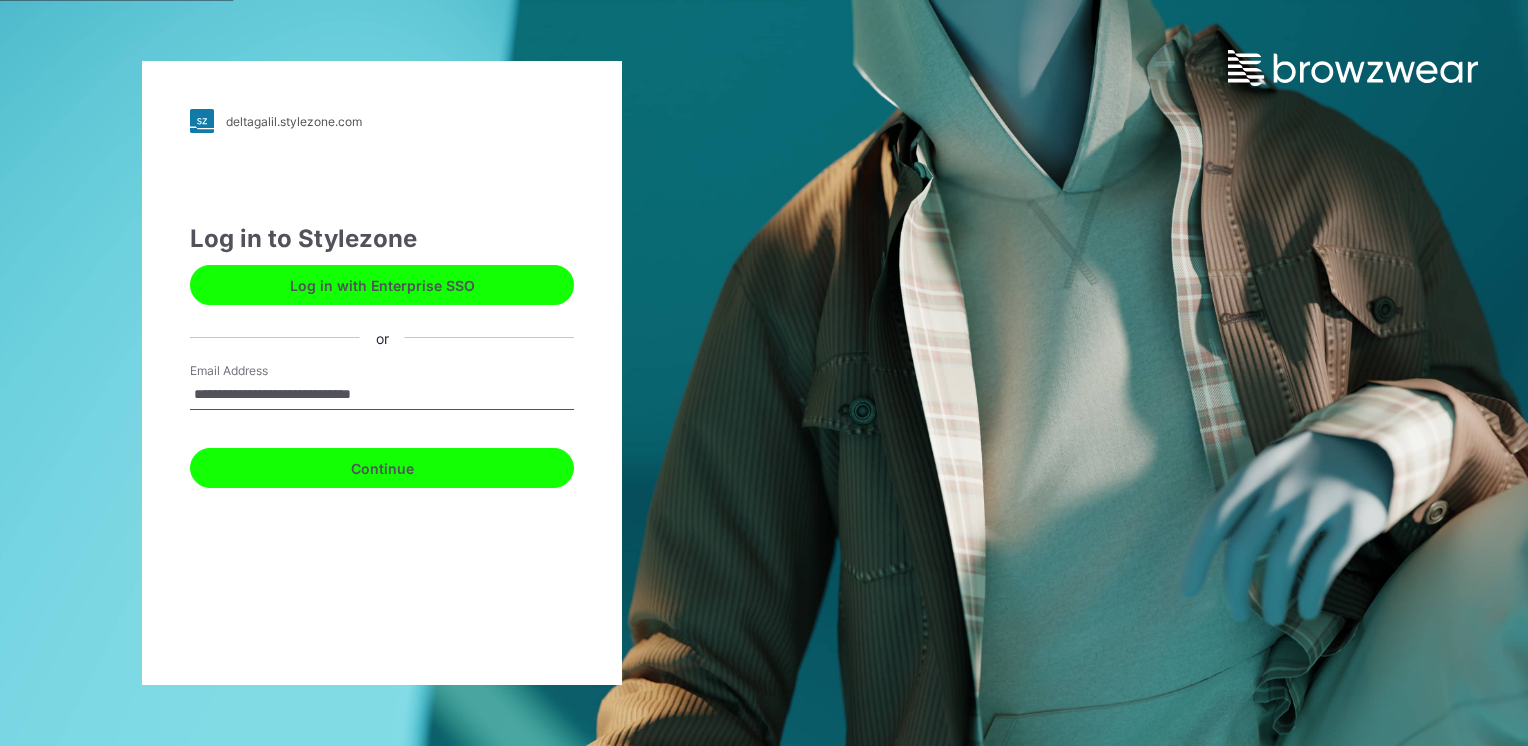 click on "Continue" at bounding box center [382, 468] 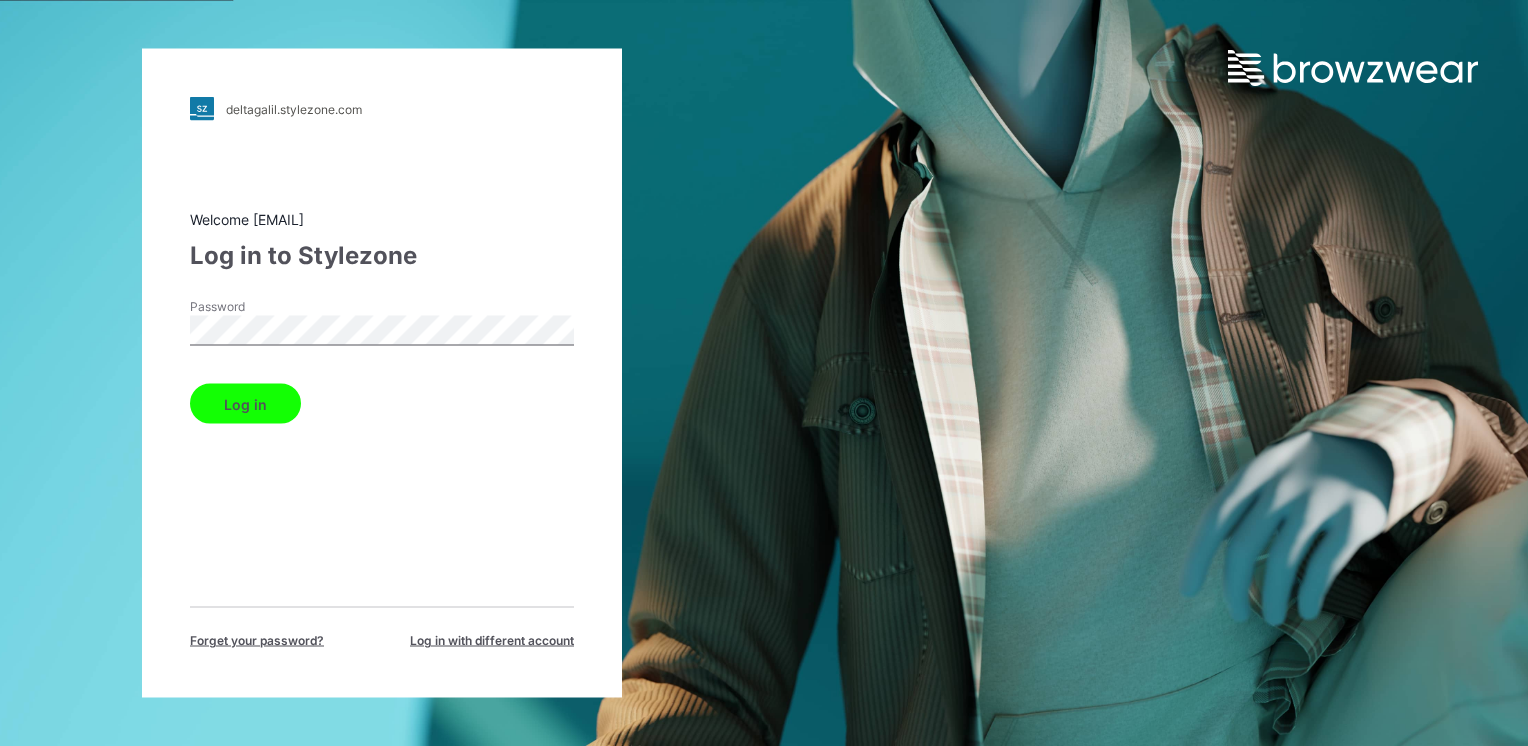 click on "Log in" at bounding box center (245, 404) 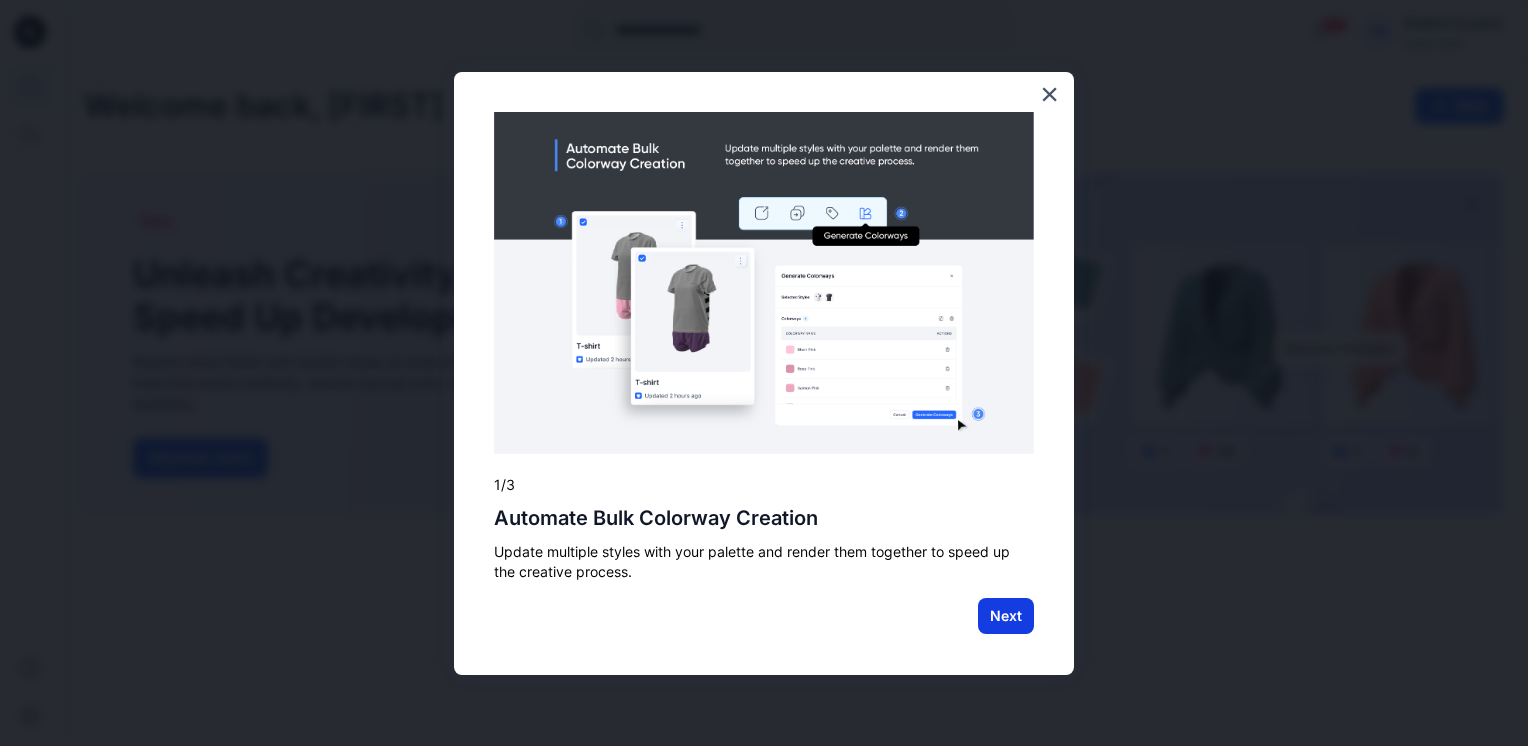 click on "Next" at bounding box center [1006, 616] 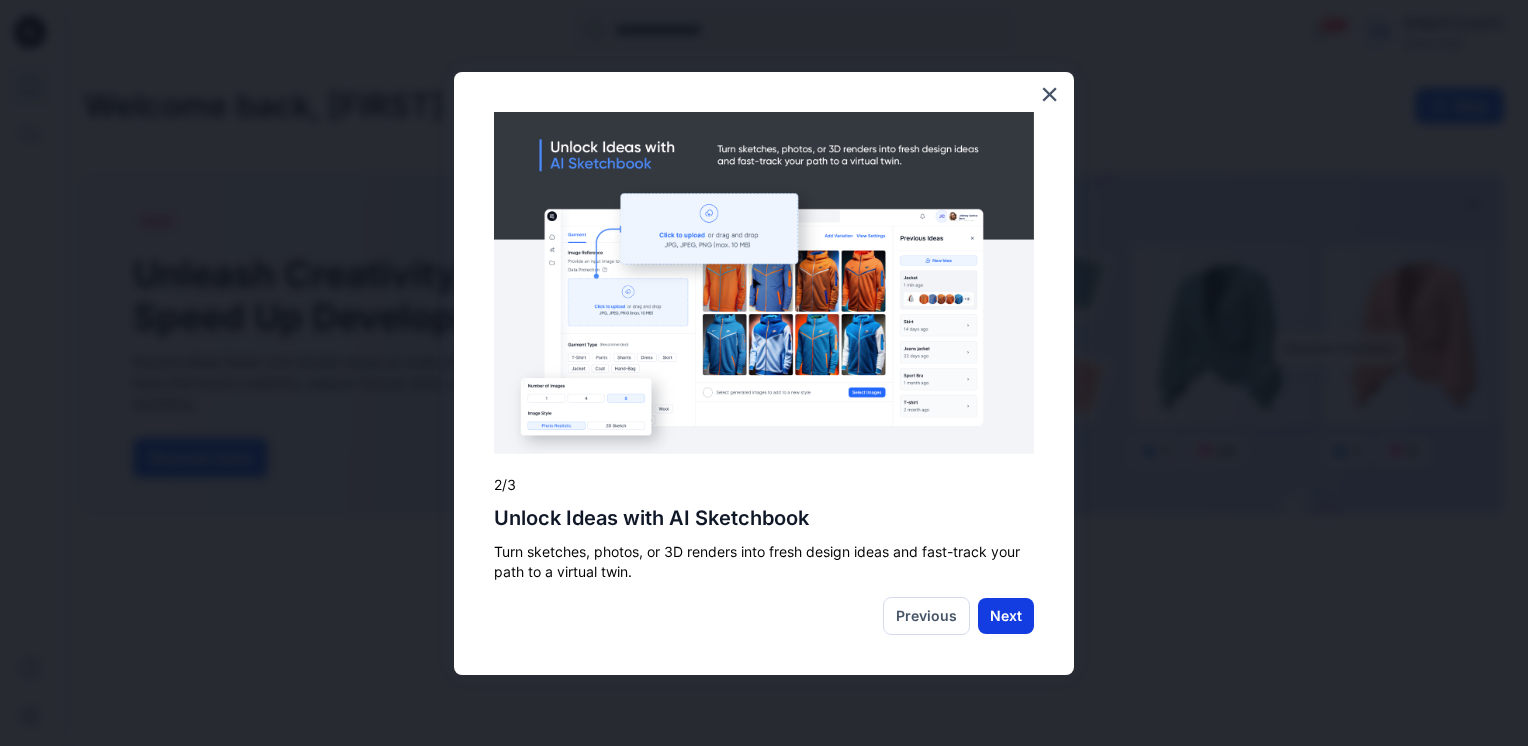 click on "Next" at bounding box center [1006, 616] 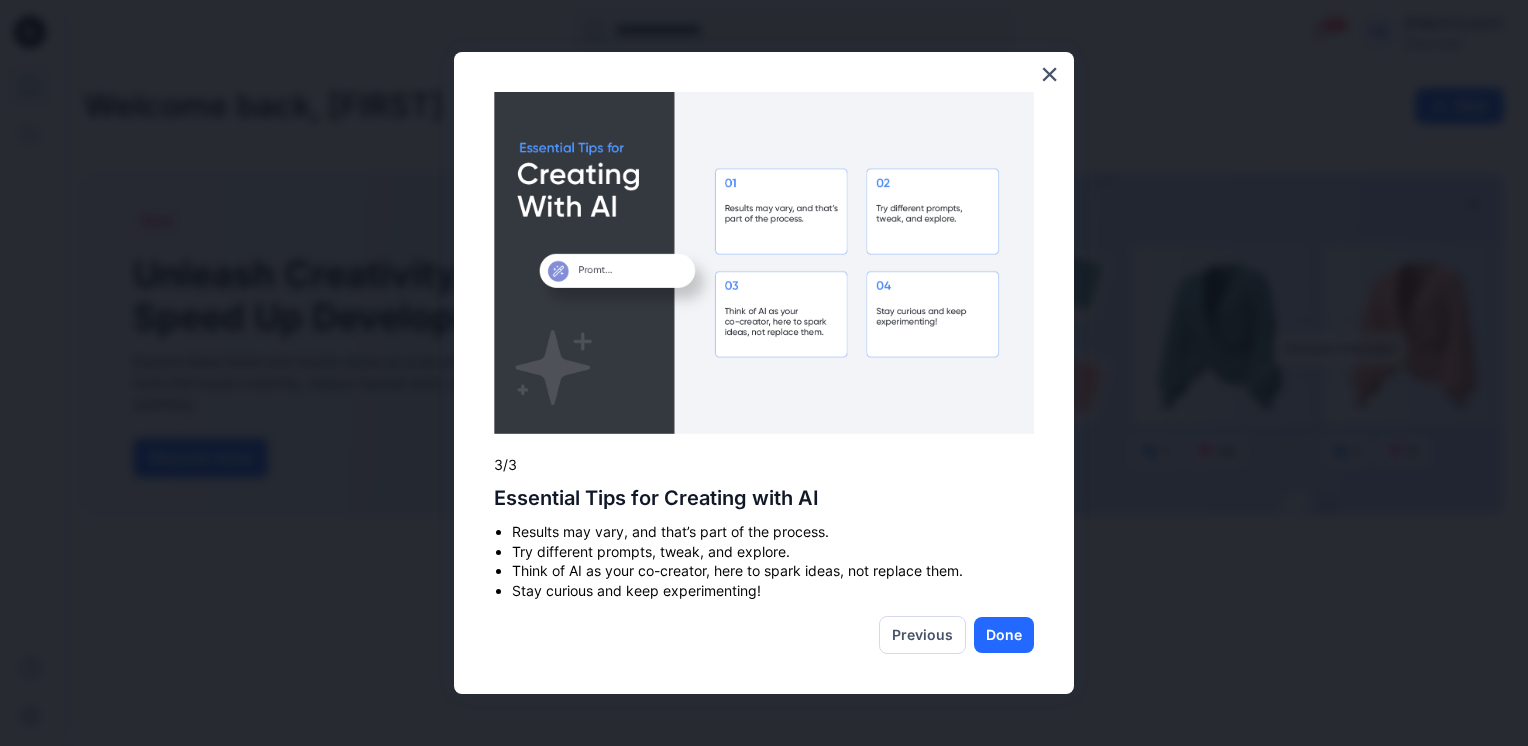 click on "Previous Done" at bounding box center (764, 635) 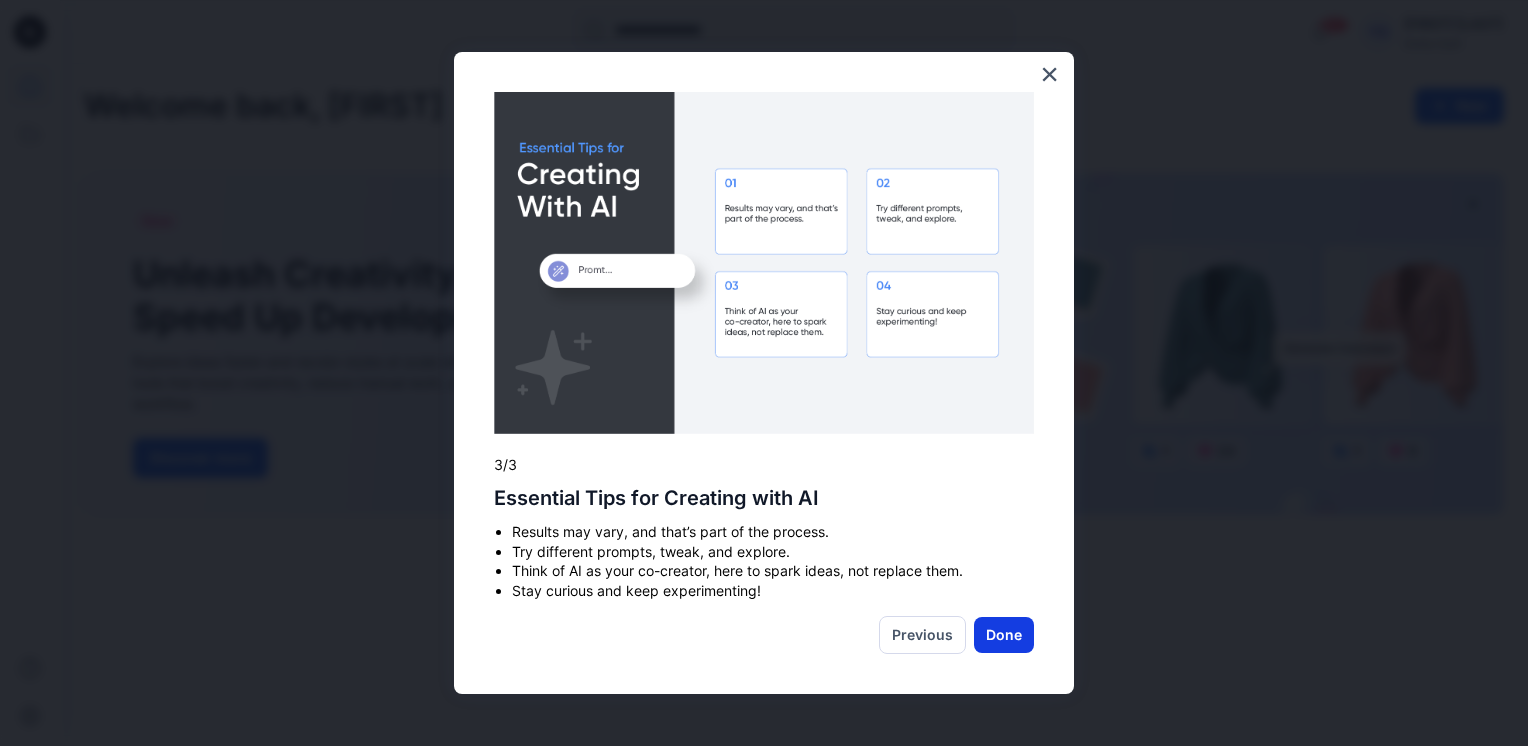 click on "Done" at bounding box center [1004, 635] 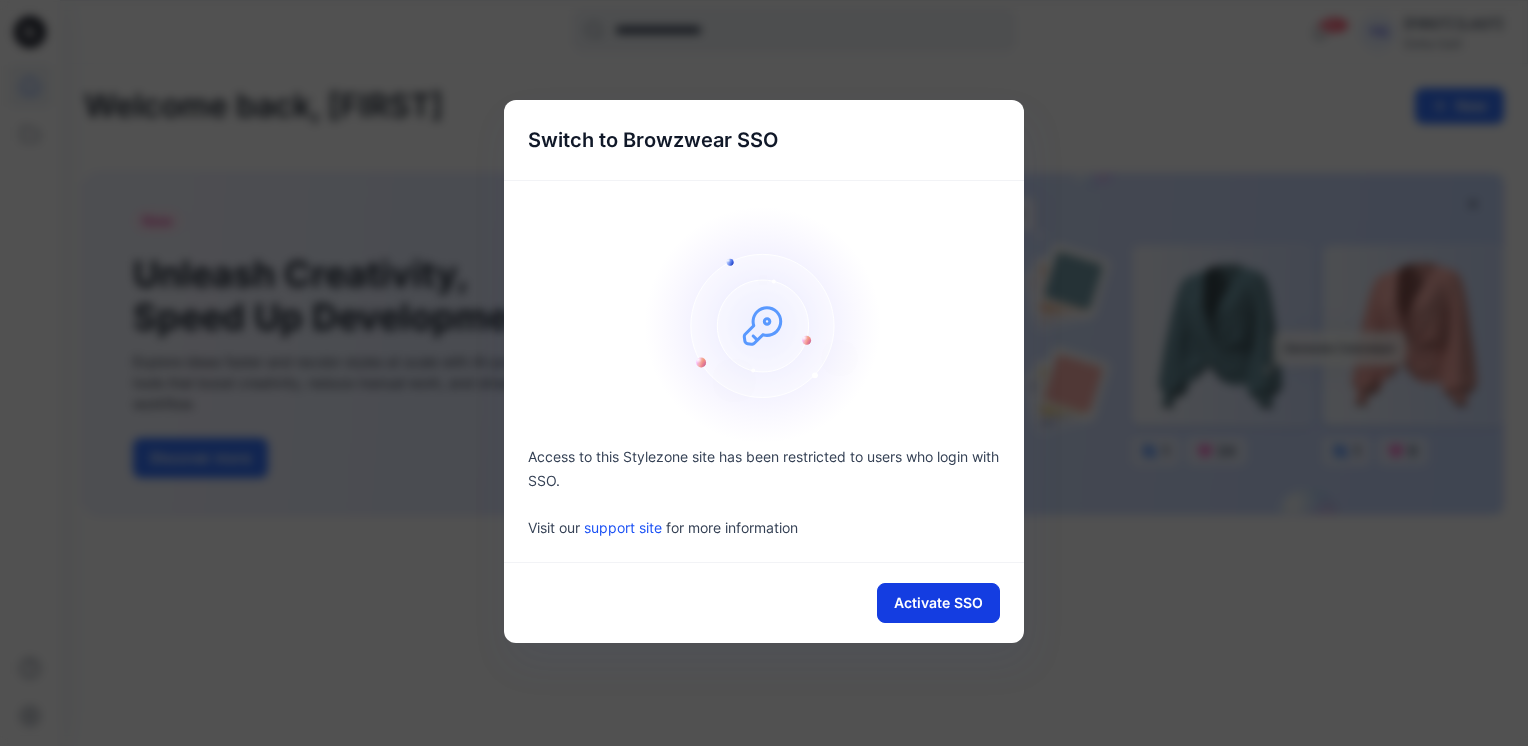 click on "Activate SSO" at bounding box center [938, 603] 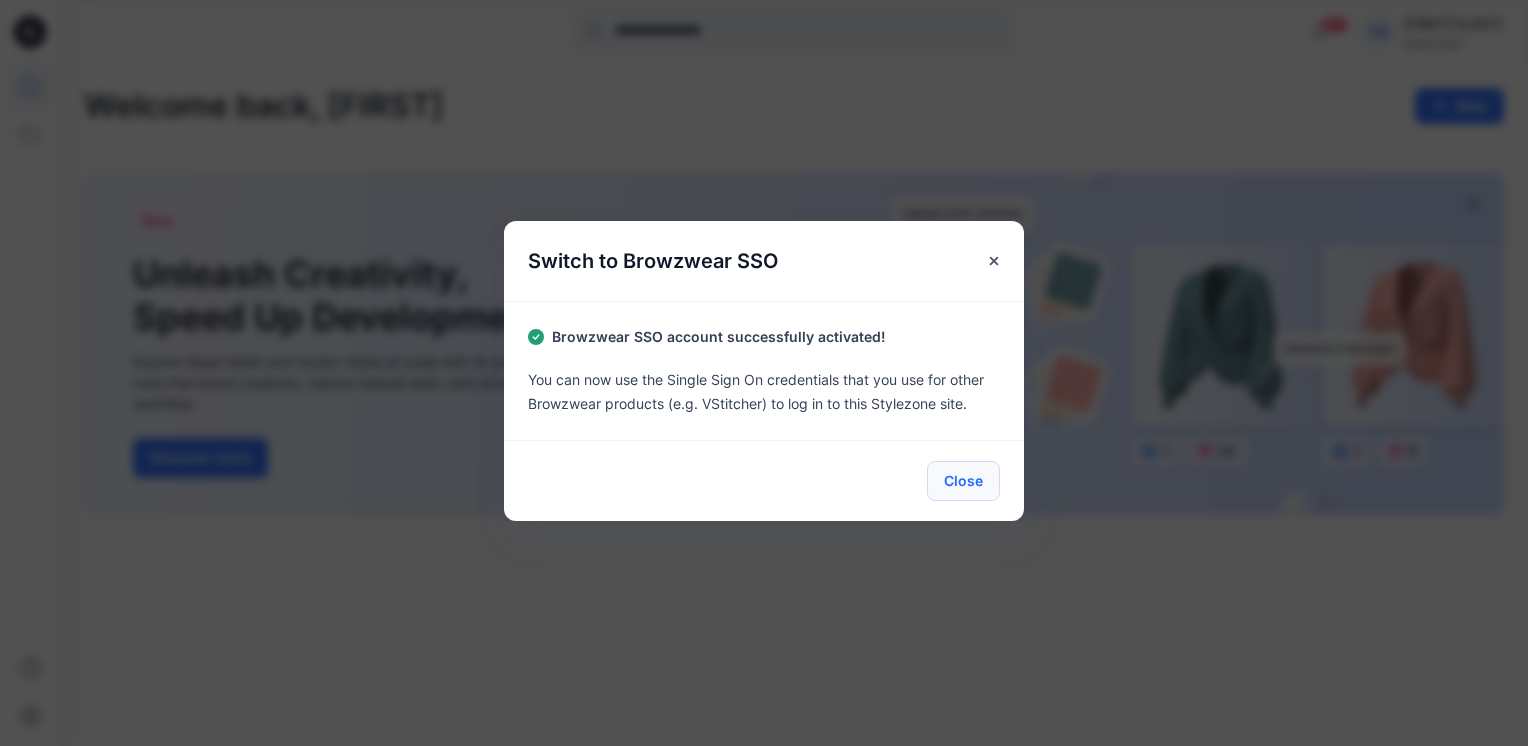 click on "Close" at bounding box center (963, 481) 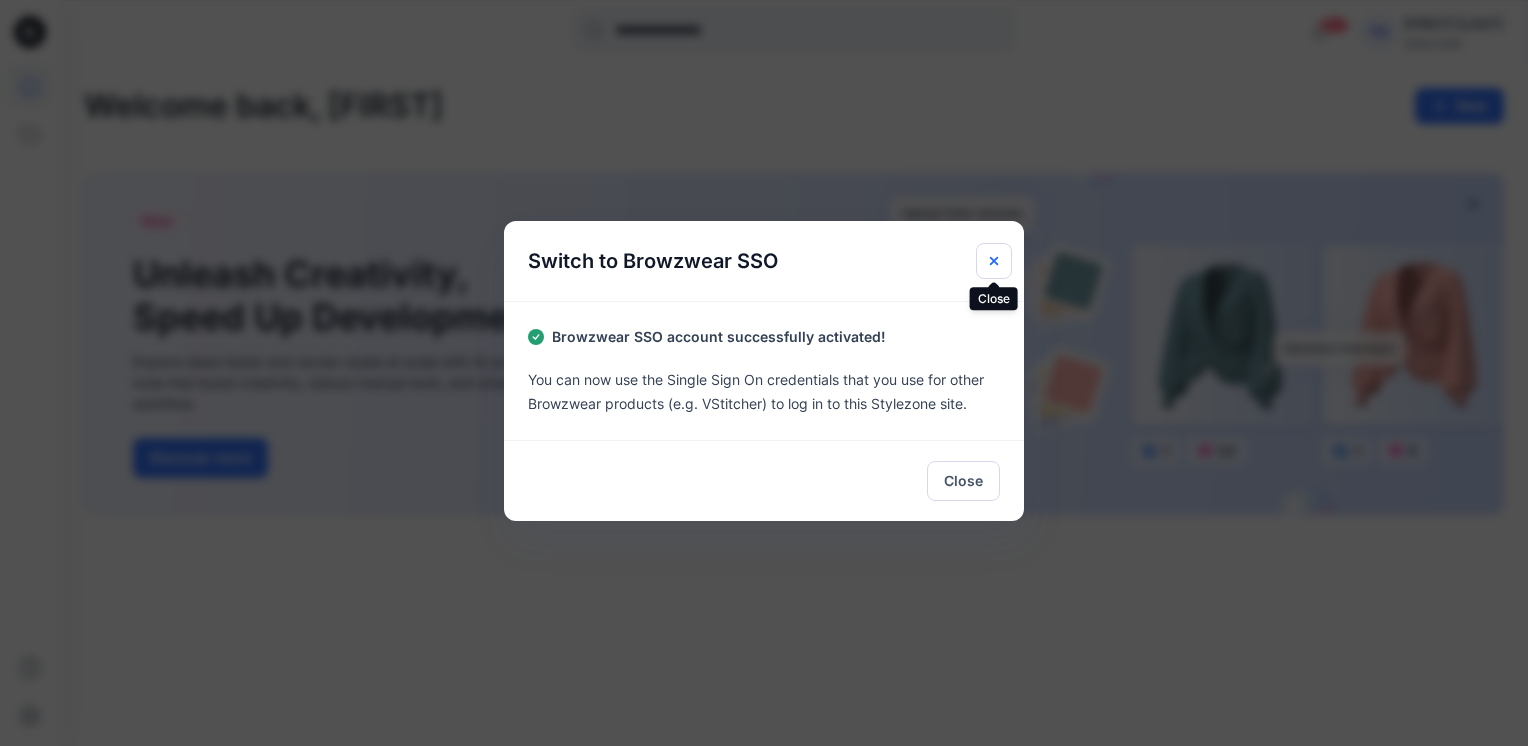 click at bounding box center [994, 261] 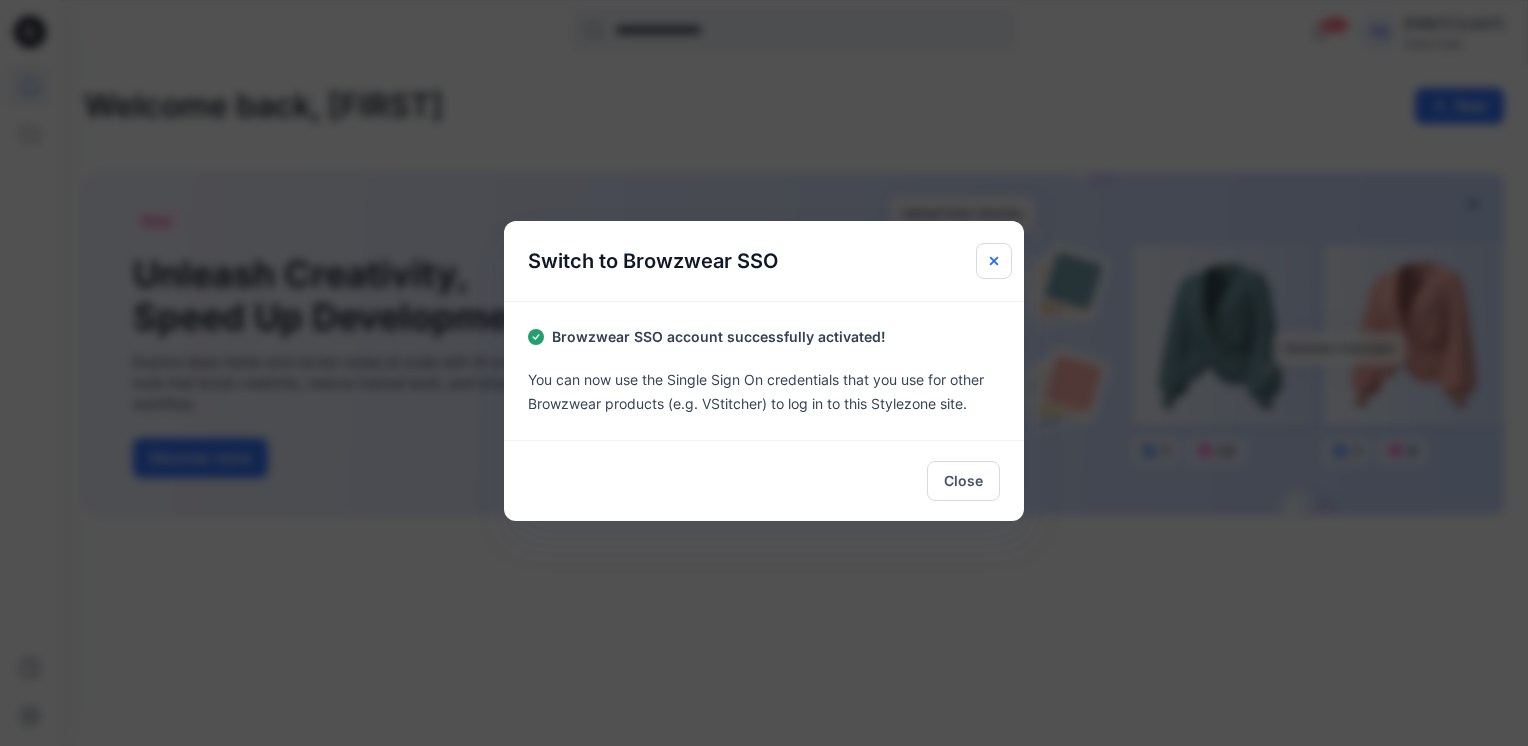 click 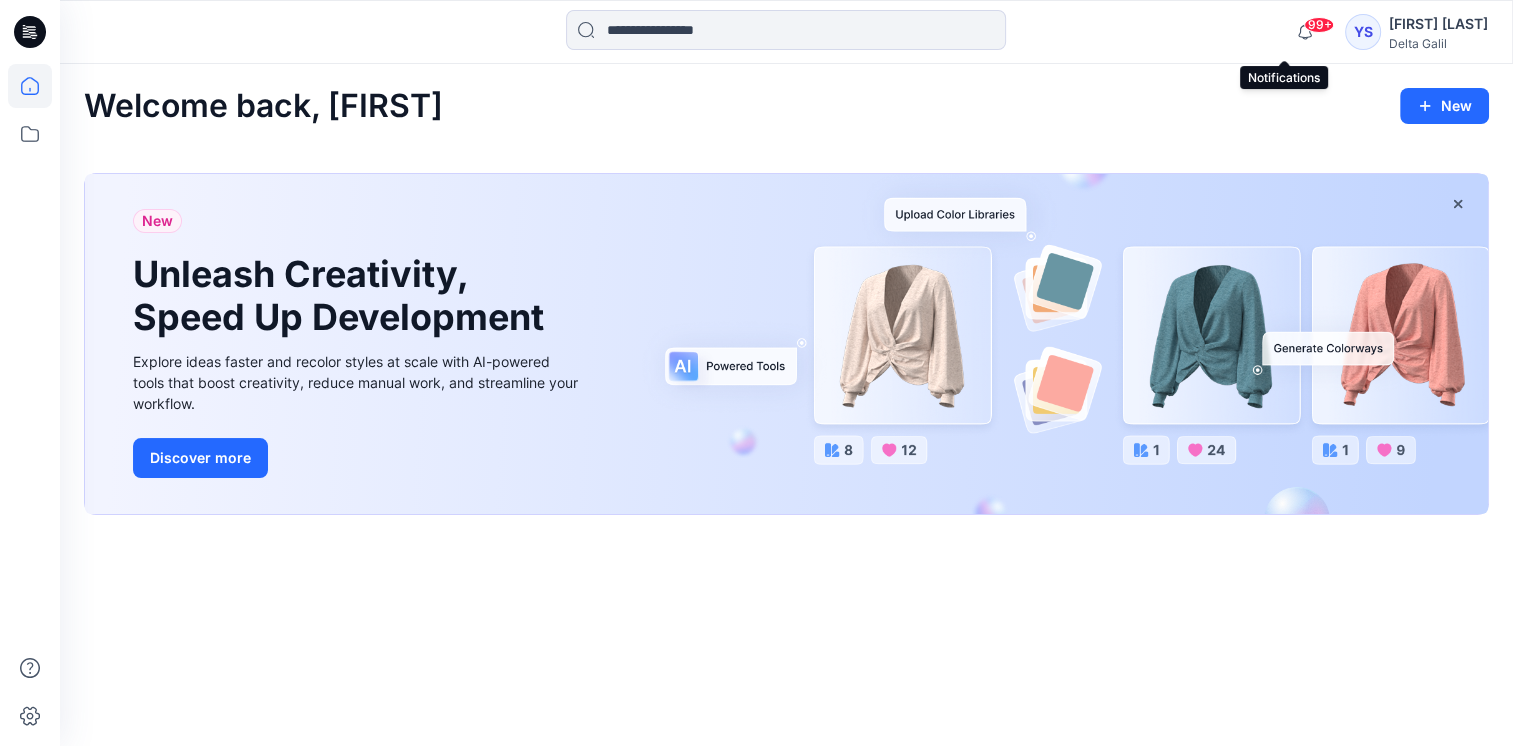 click on "99+" at bounding box center (1319, 25) 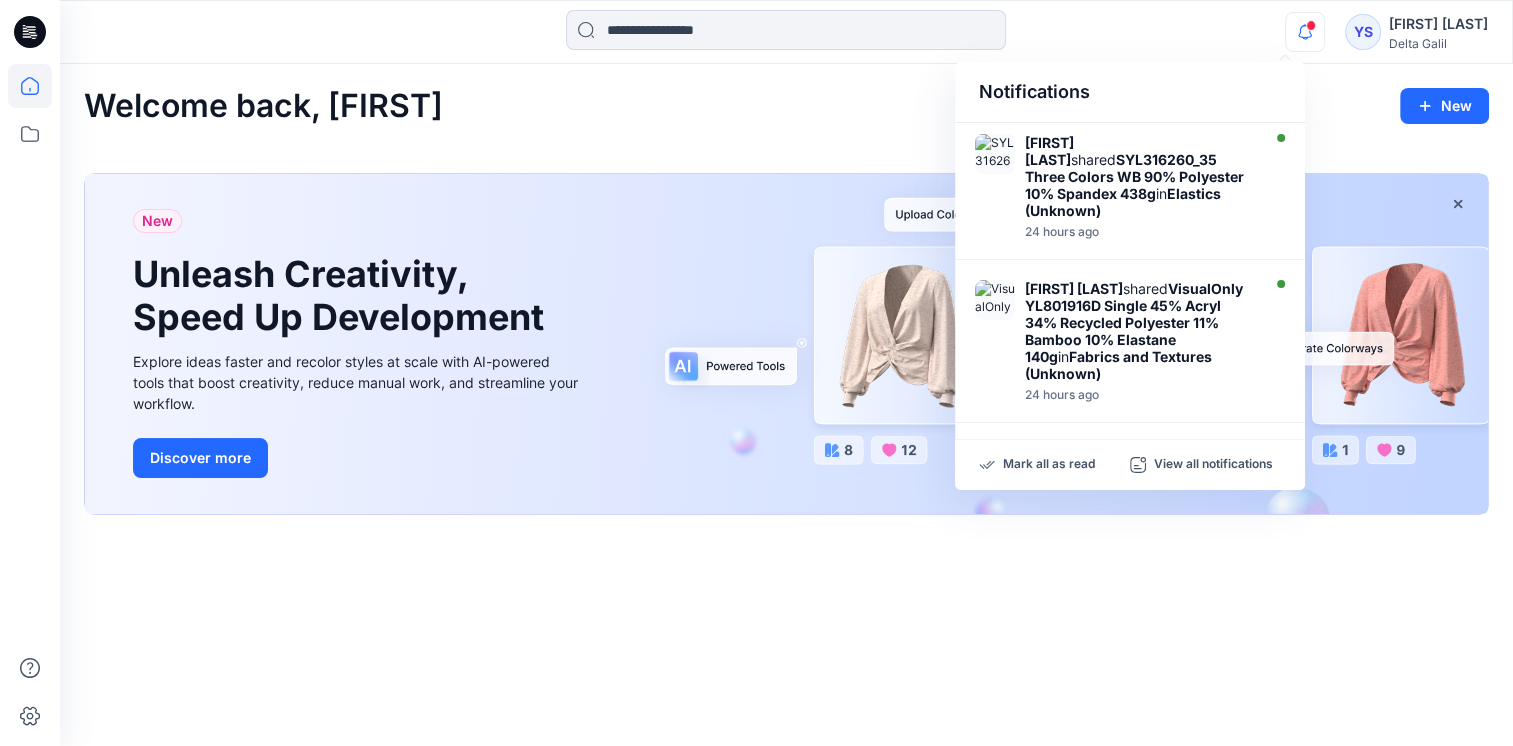 scroll, scrollTop: 0, scrollLeft: 0, axis: both 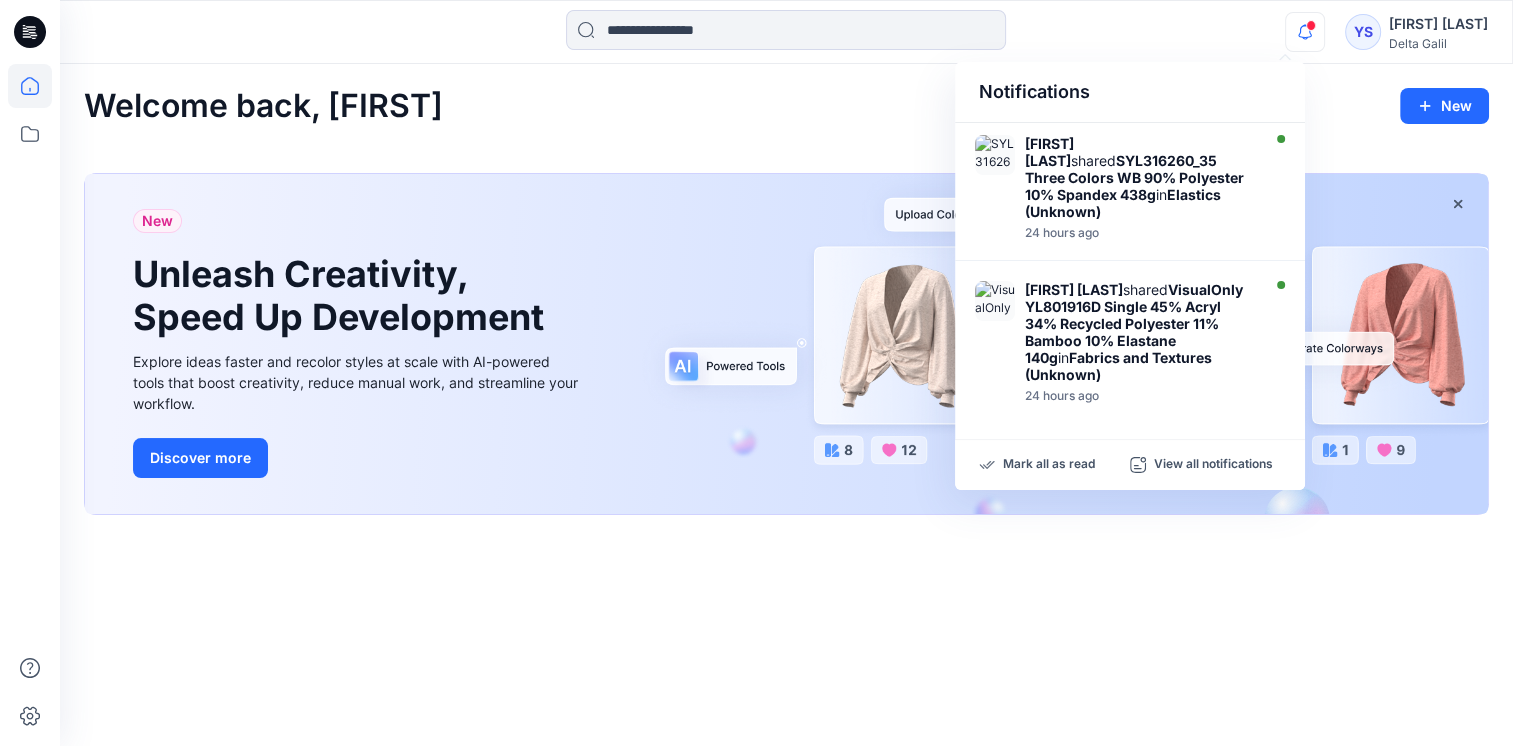 click at bounding box center [1311, 25] 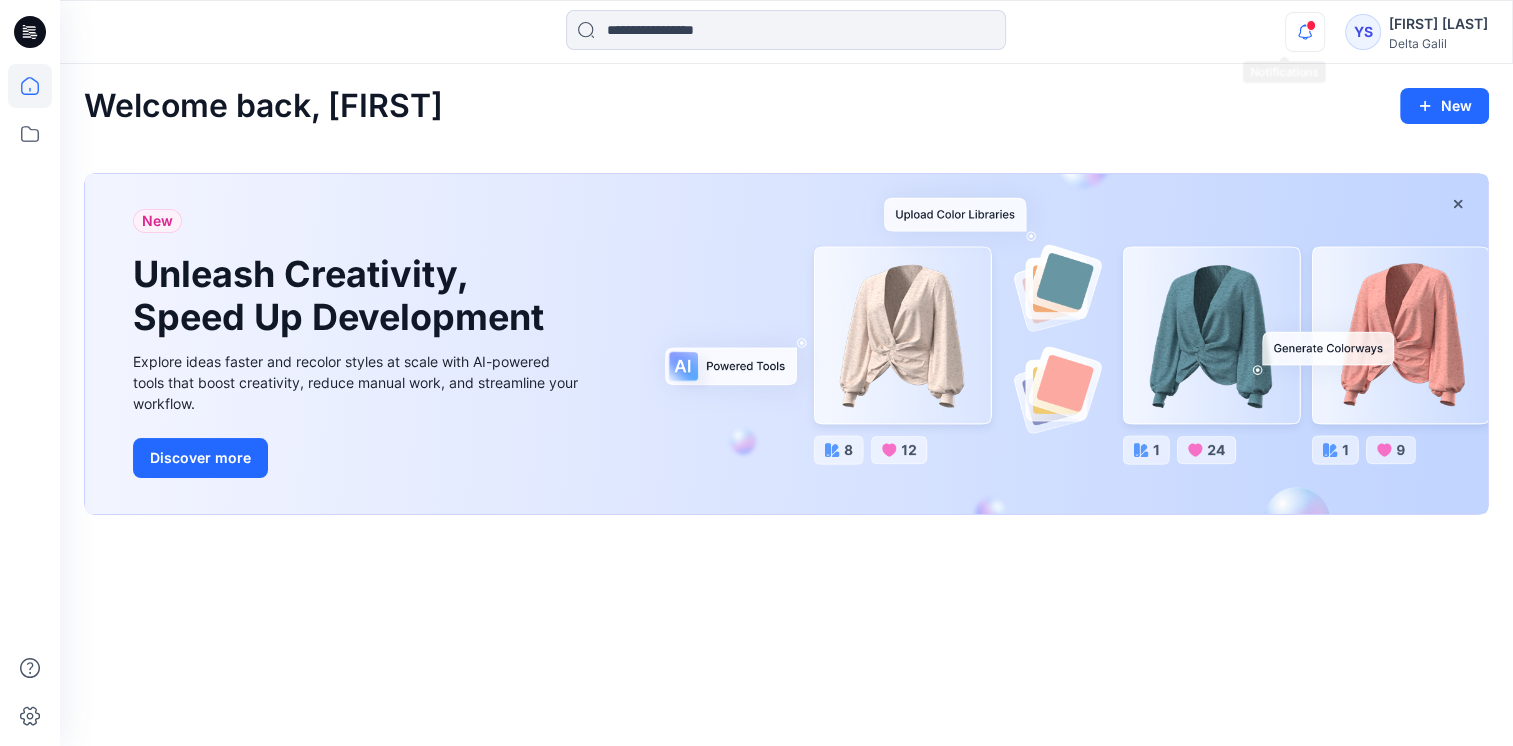 click 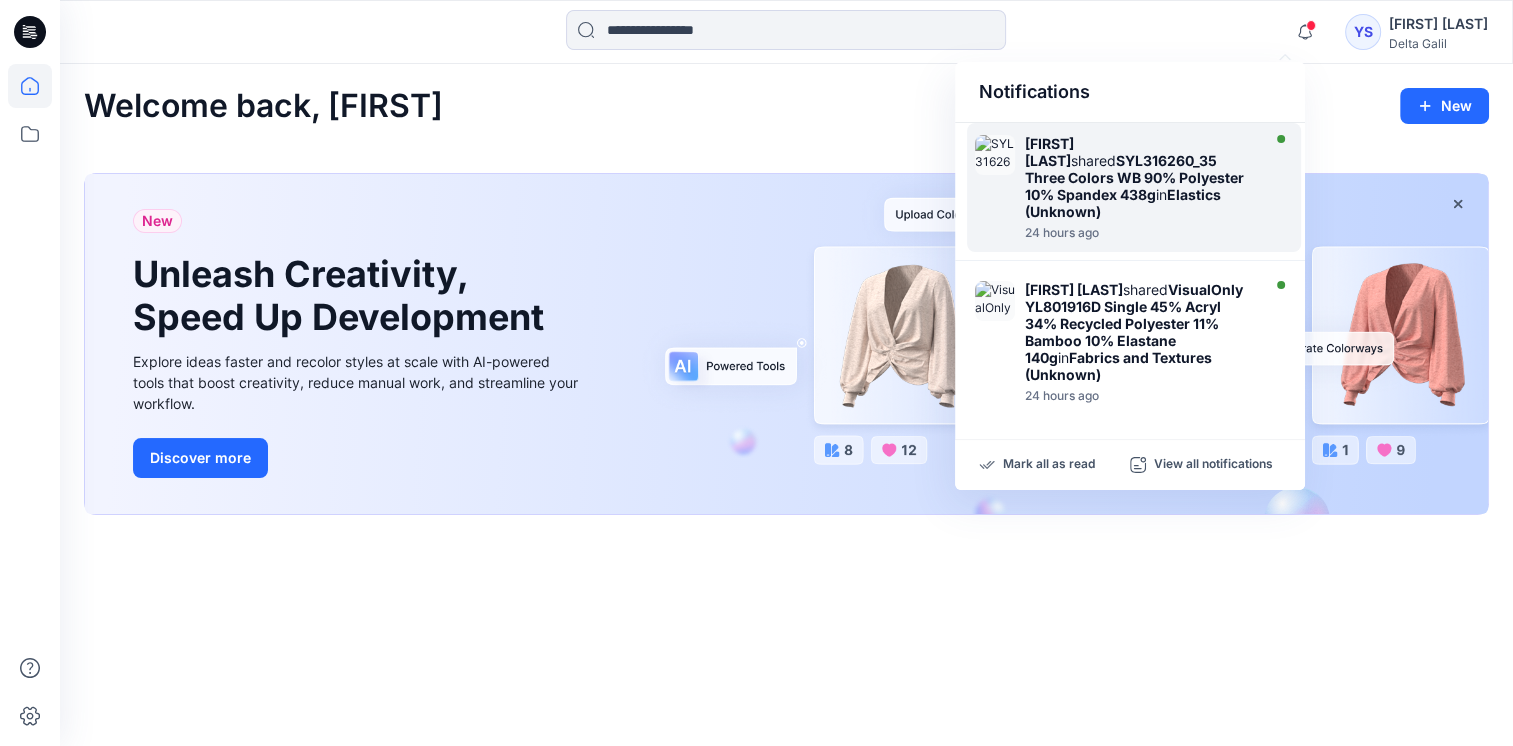 click on "SYL316260_35 Three Colors WB 90% Polyester 10% Spandex 438g" at bounding box center [1134, 177] 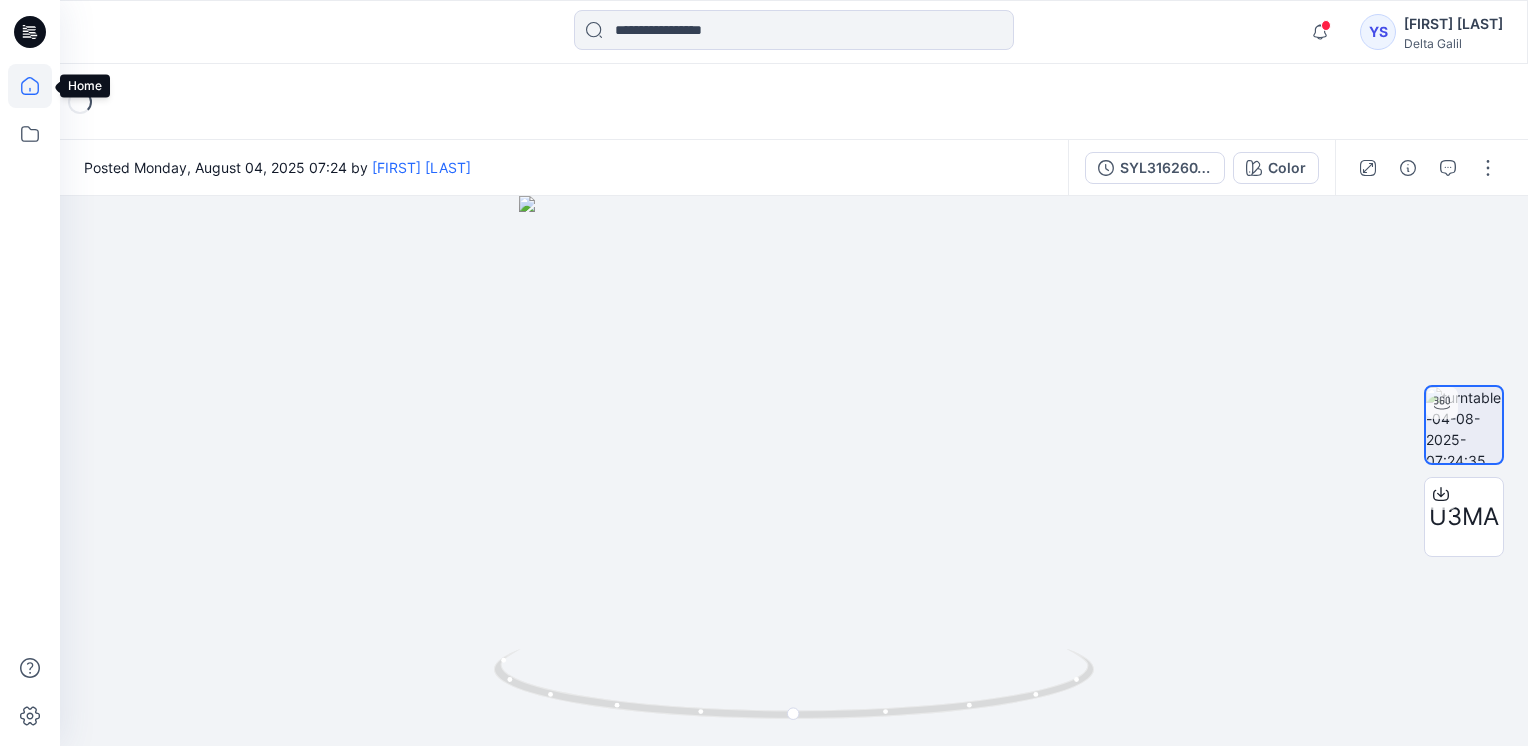 click 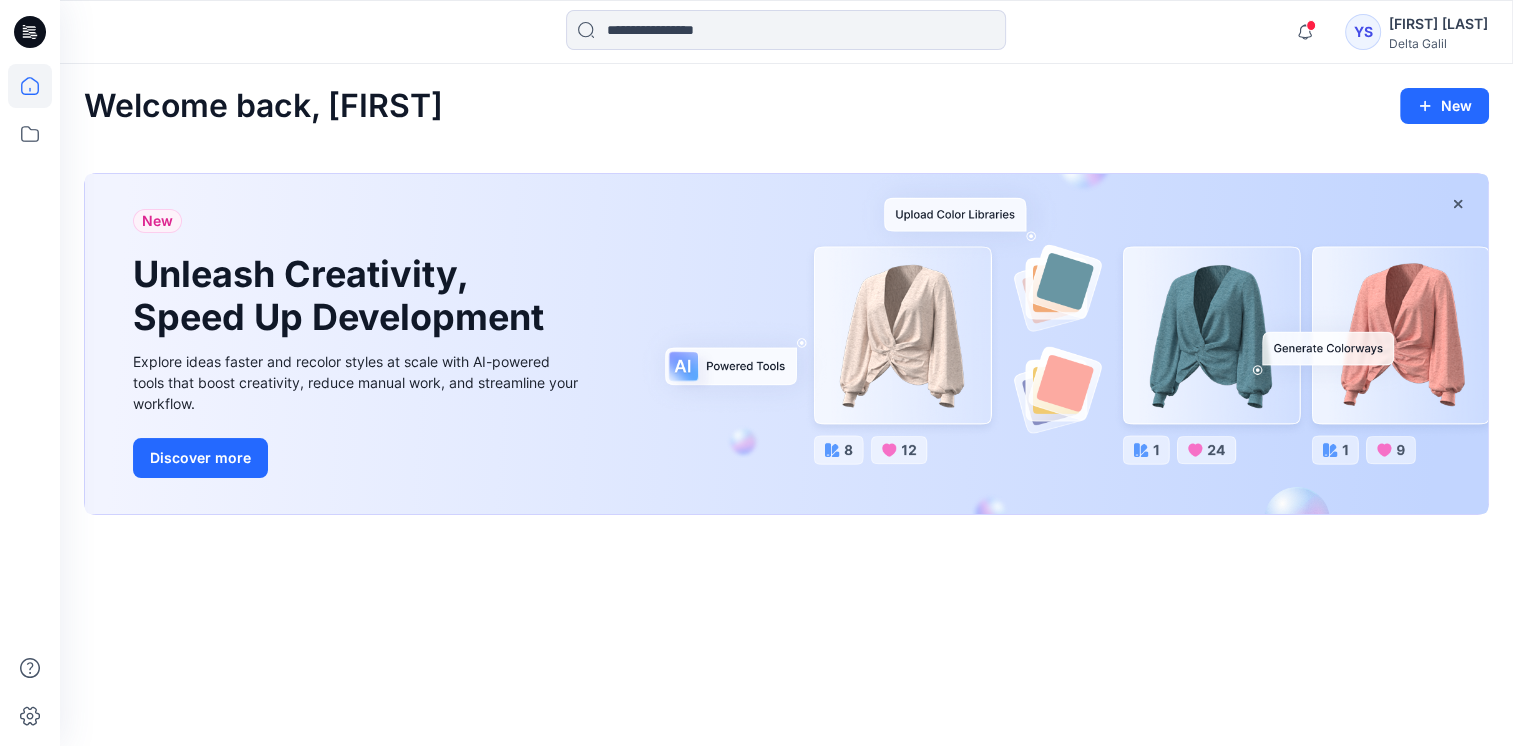 click on "YS" at bounding box center [1363, 32] 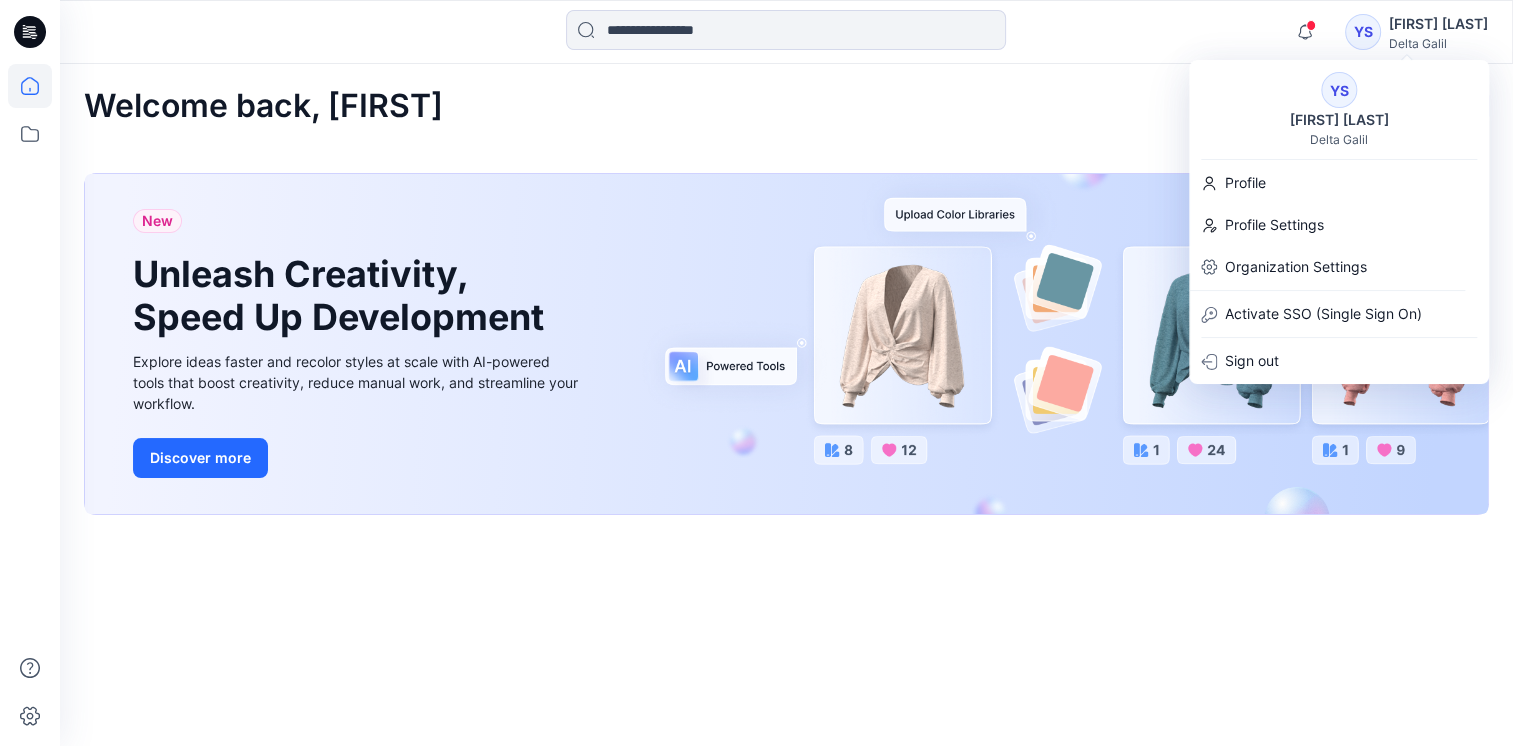 click on "Delta Galil" at bounding box center (1438, 43) 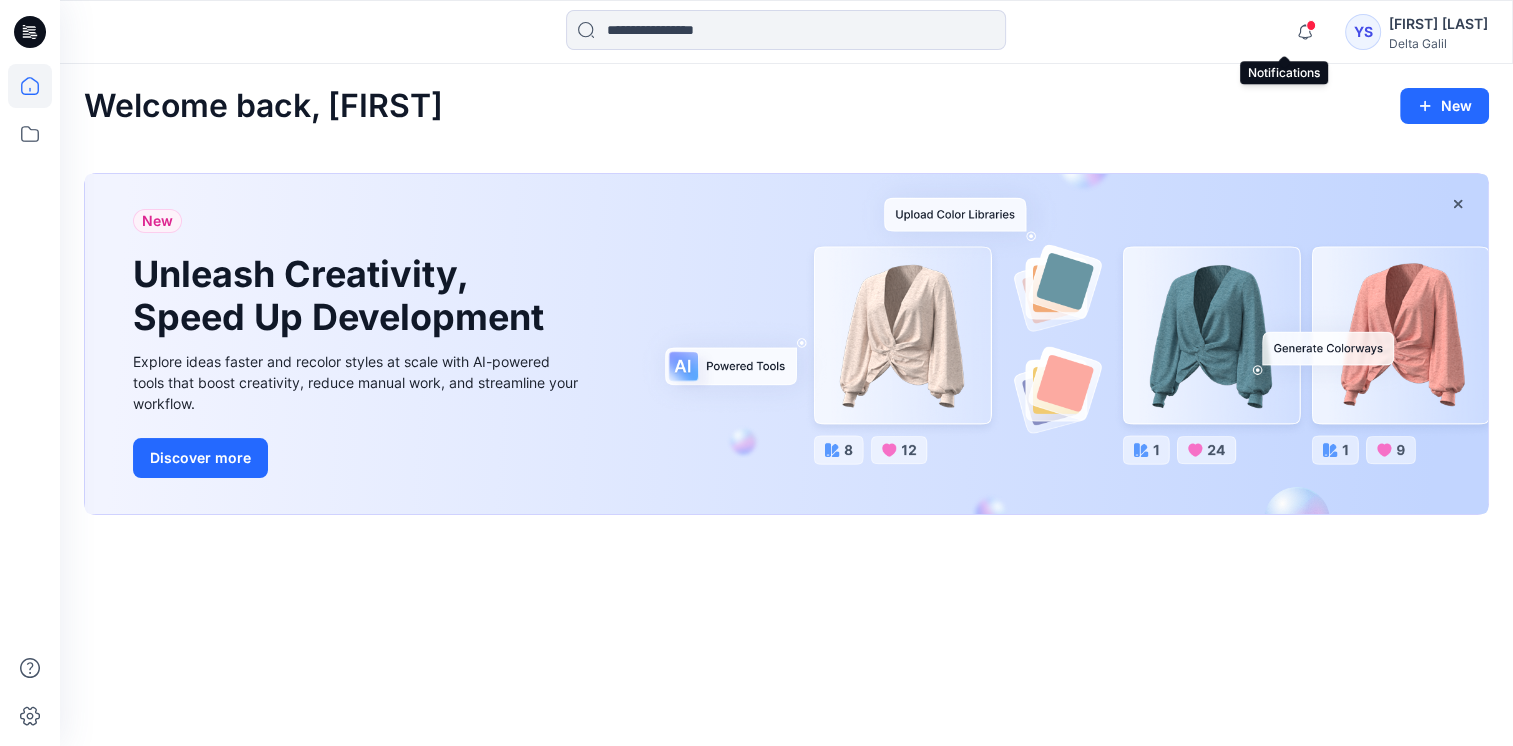 click at bounding box center [1311, 25] 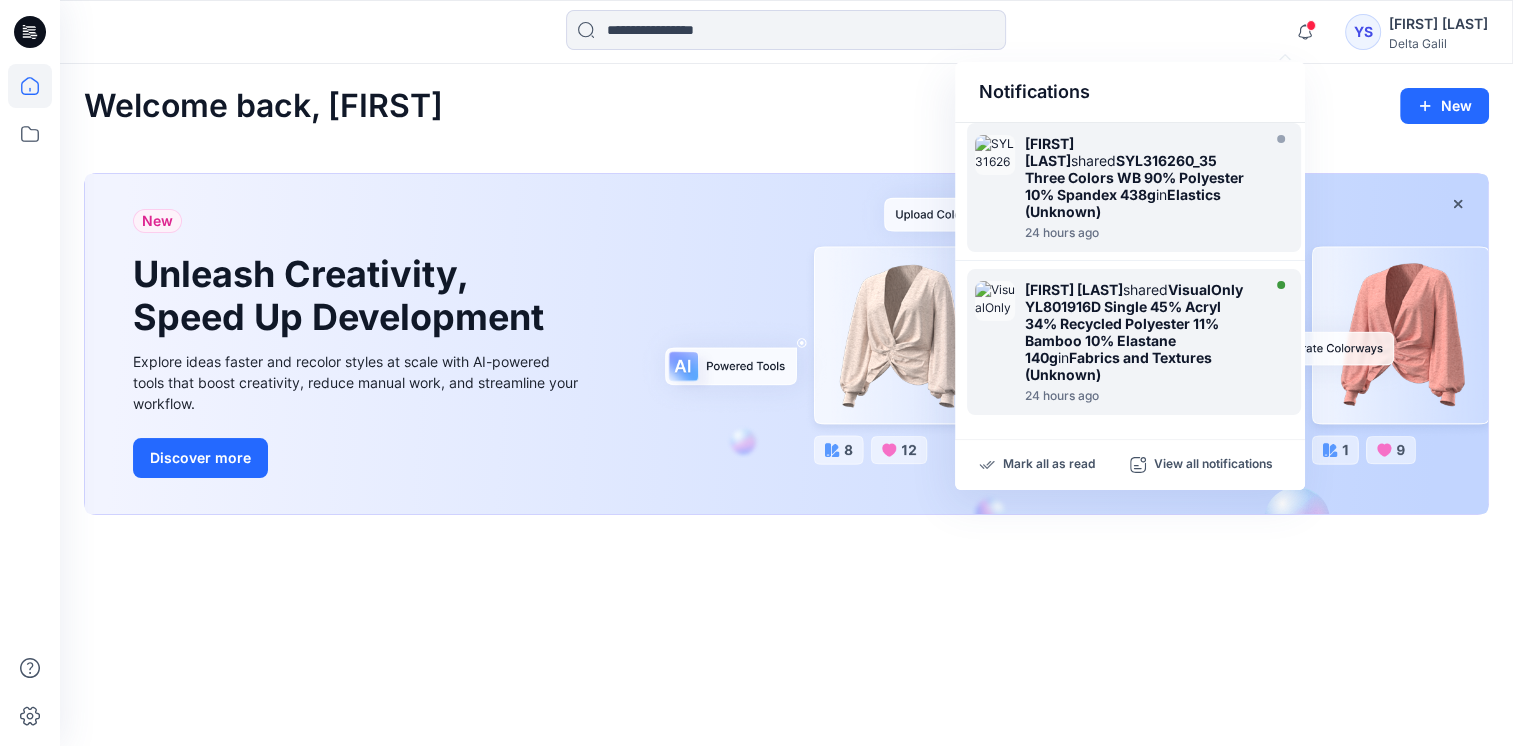 click on "VisualOnly YL801916D Single 45% Acryl 34% Recycled Polyester 11% Bamboo 10% Elastane 140g" at bounding box center (1134, 323) 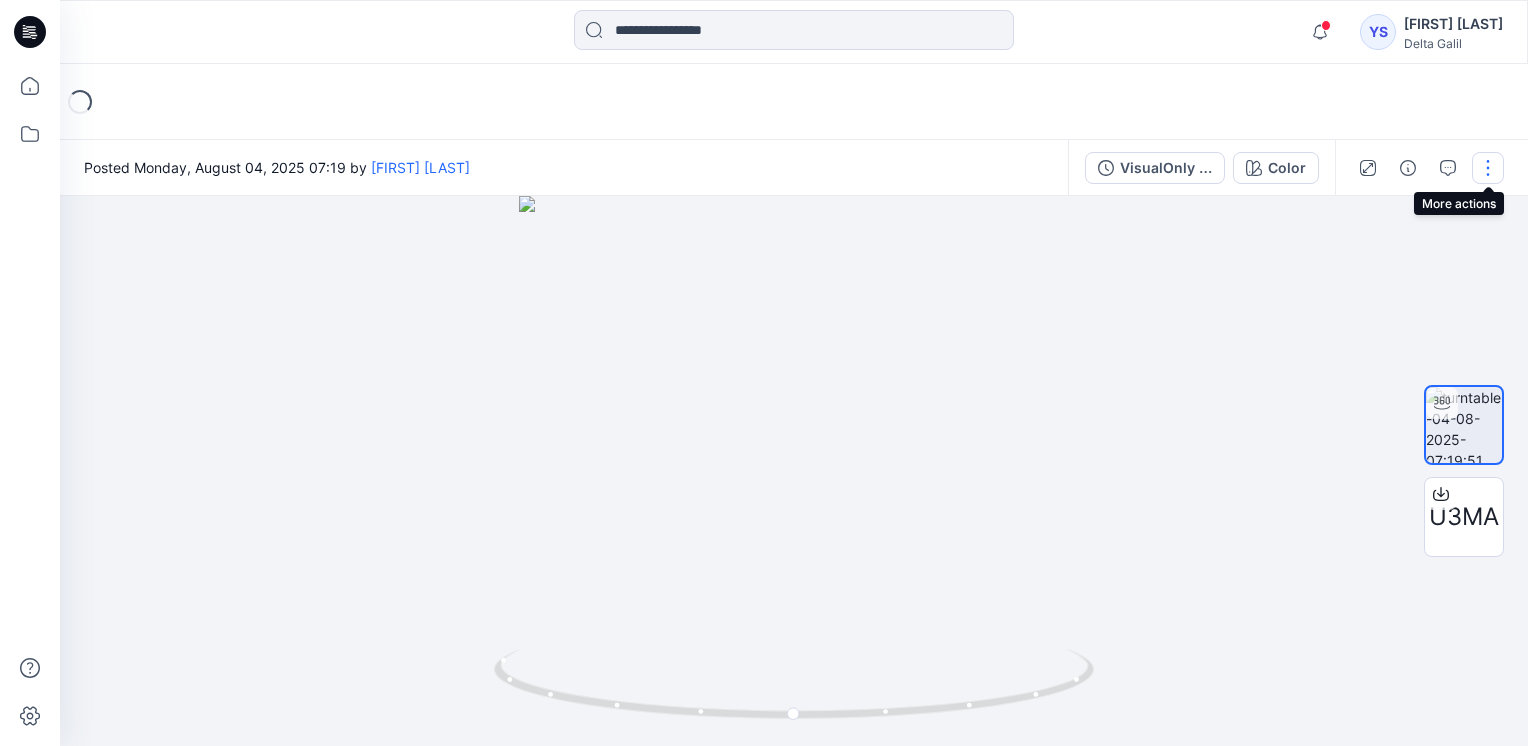 click at bounding box center (1488, 168) 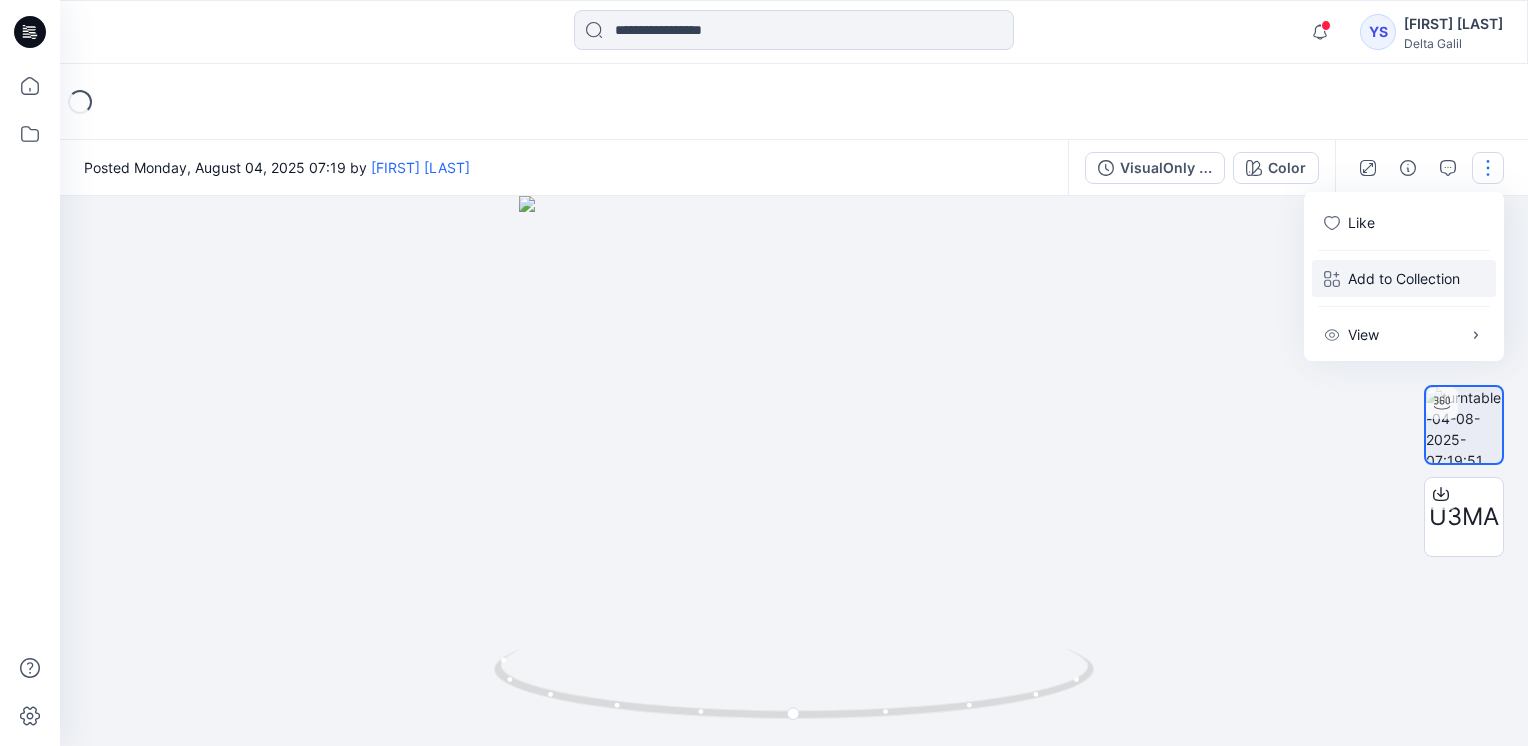 click on "Add to Collection" at bounding box center [1404, 278] 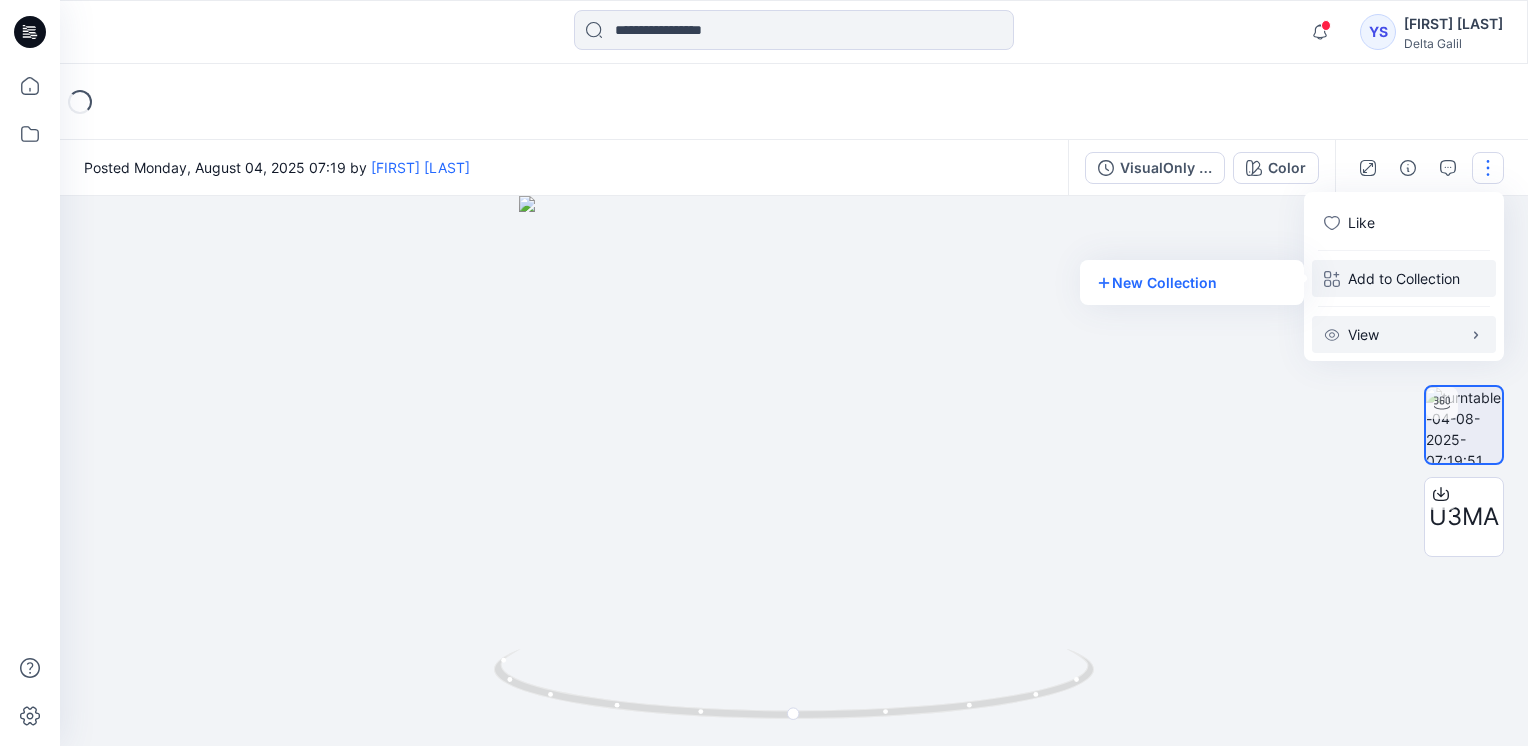 click on "View" at bounding box center [1363, 334] 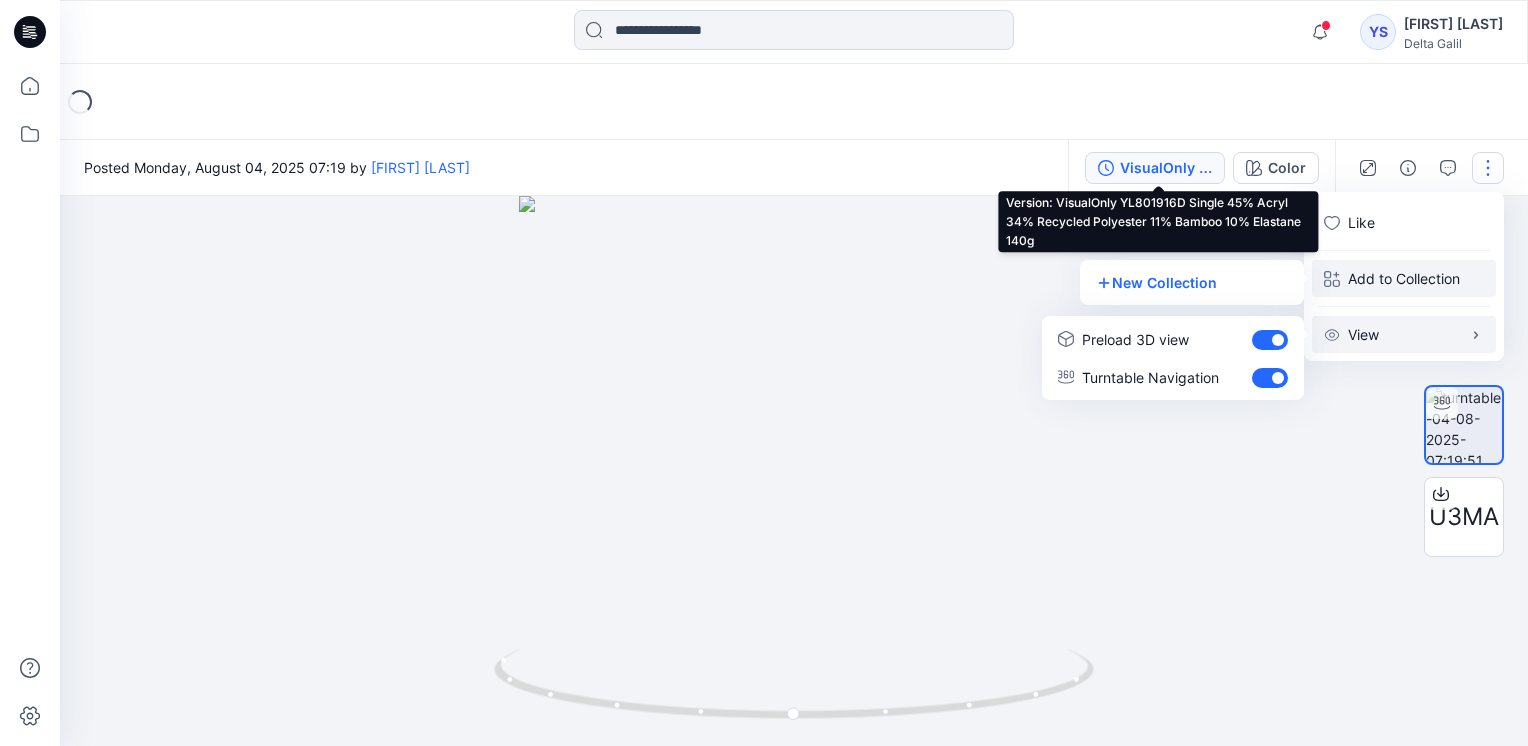 click on "VisualOnly YL801916D Single 45% Acryl 34% Recycled Polyester 11% Bamboo 10% Elastane 140g" at bounding box center (1166, 168) 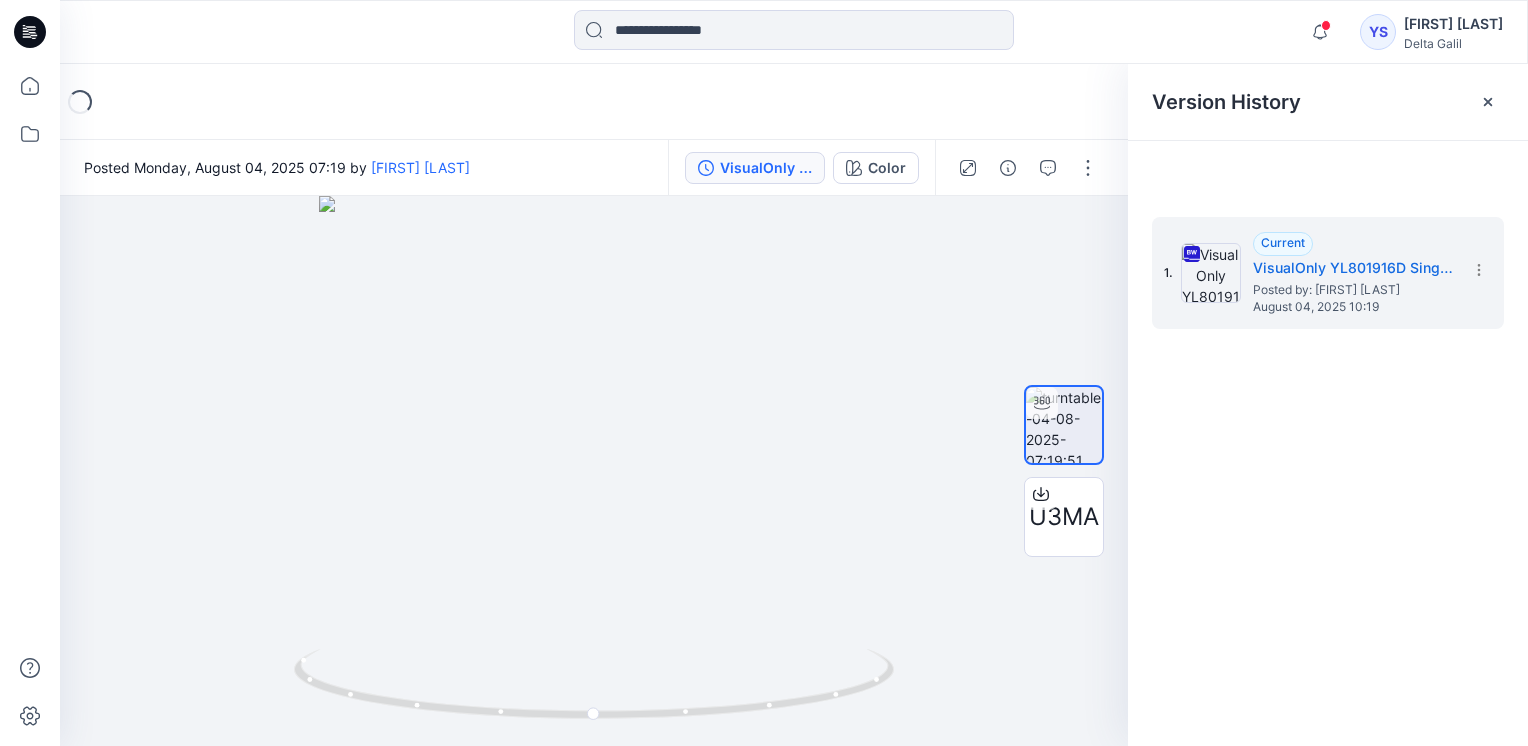 click 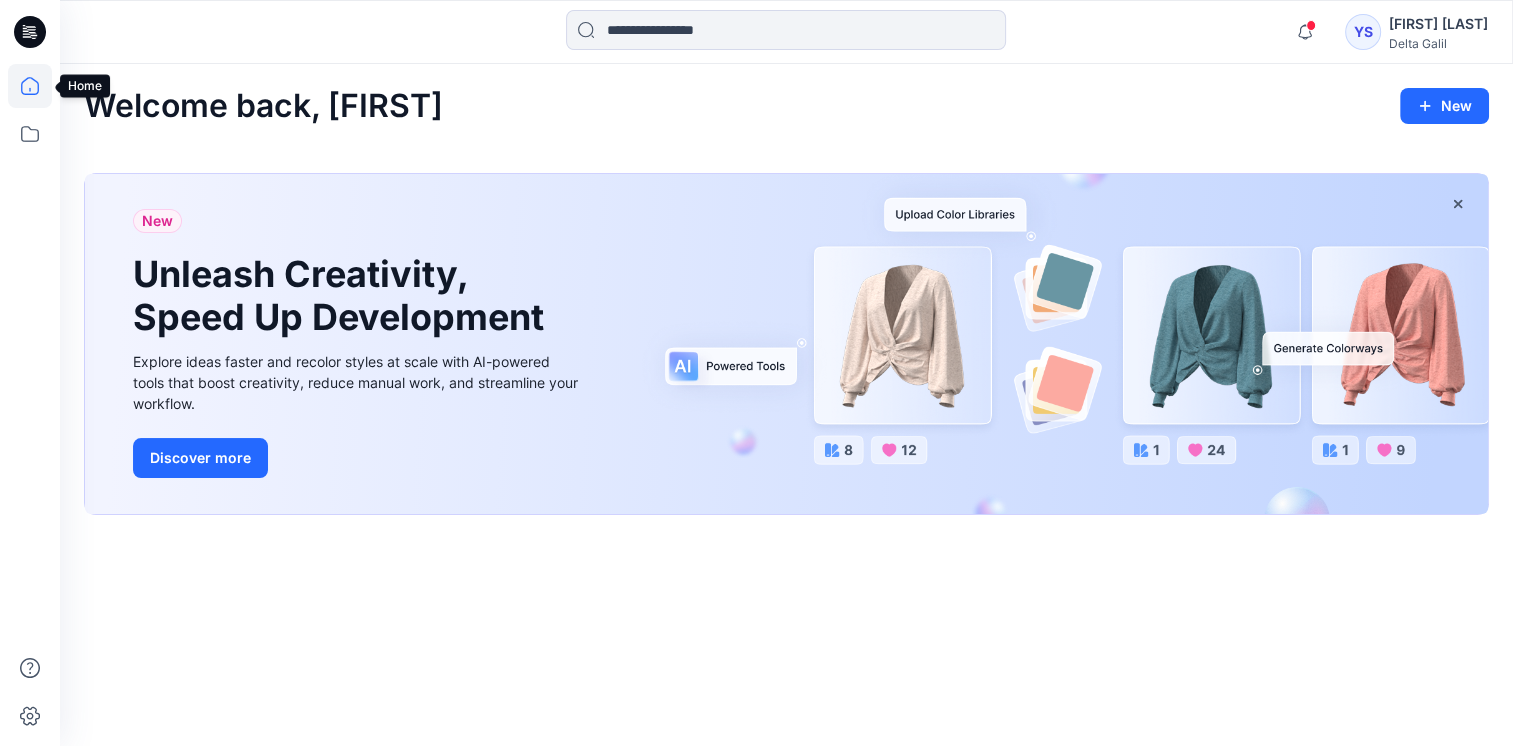 click 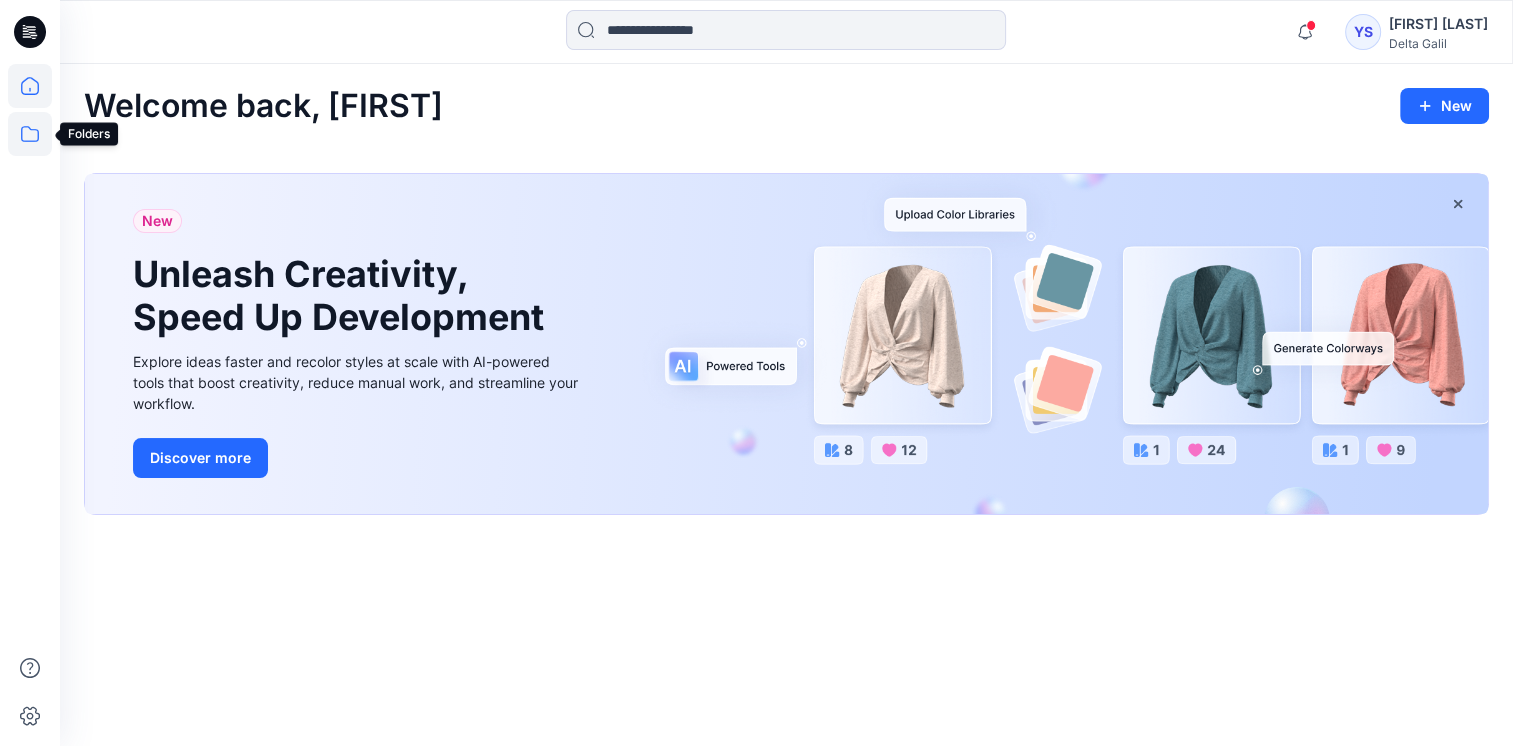 click 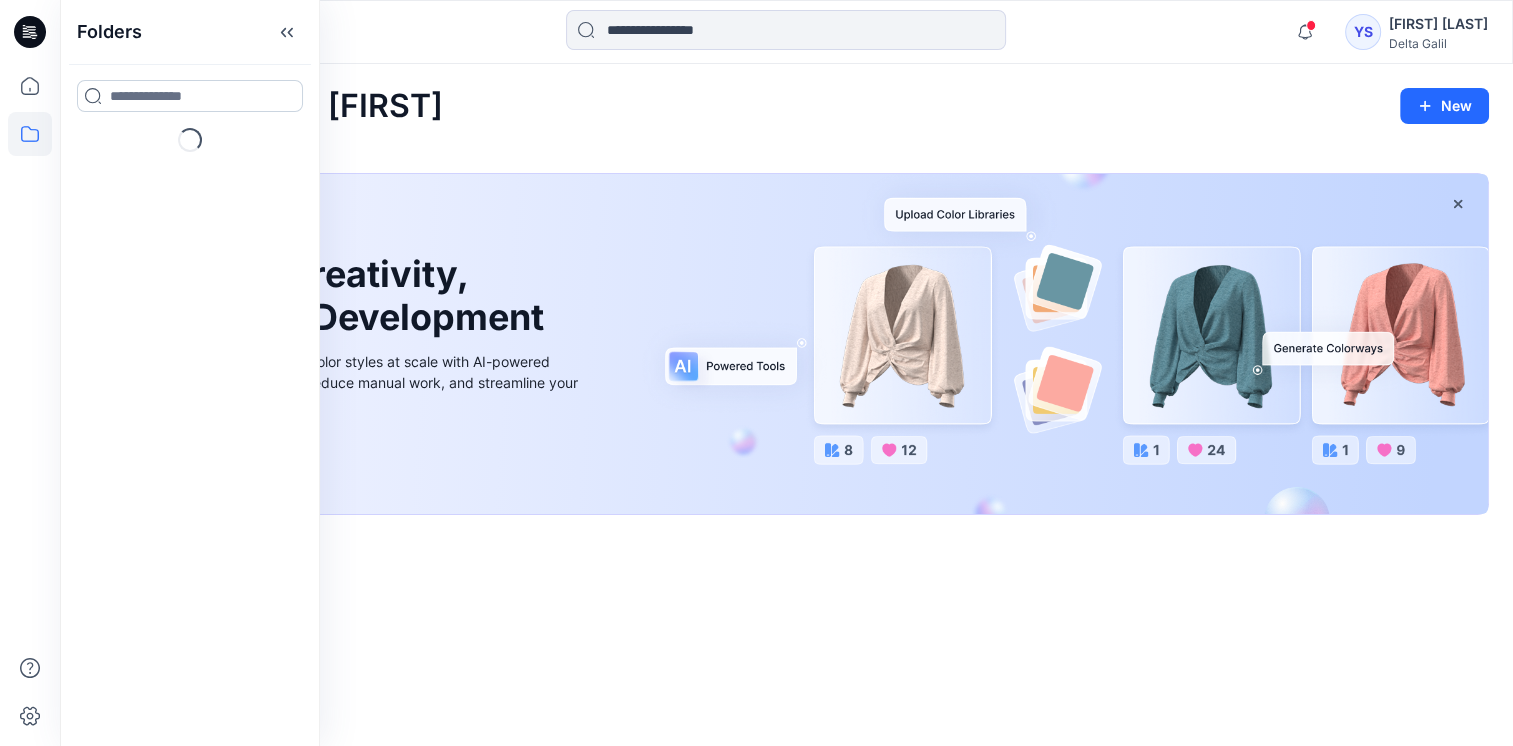 click at bounding box center [190, 96] 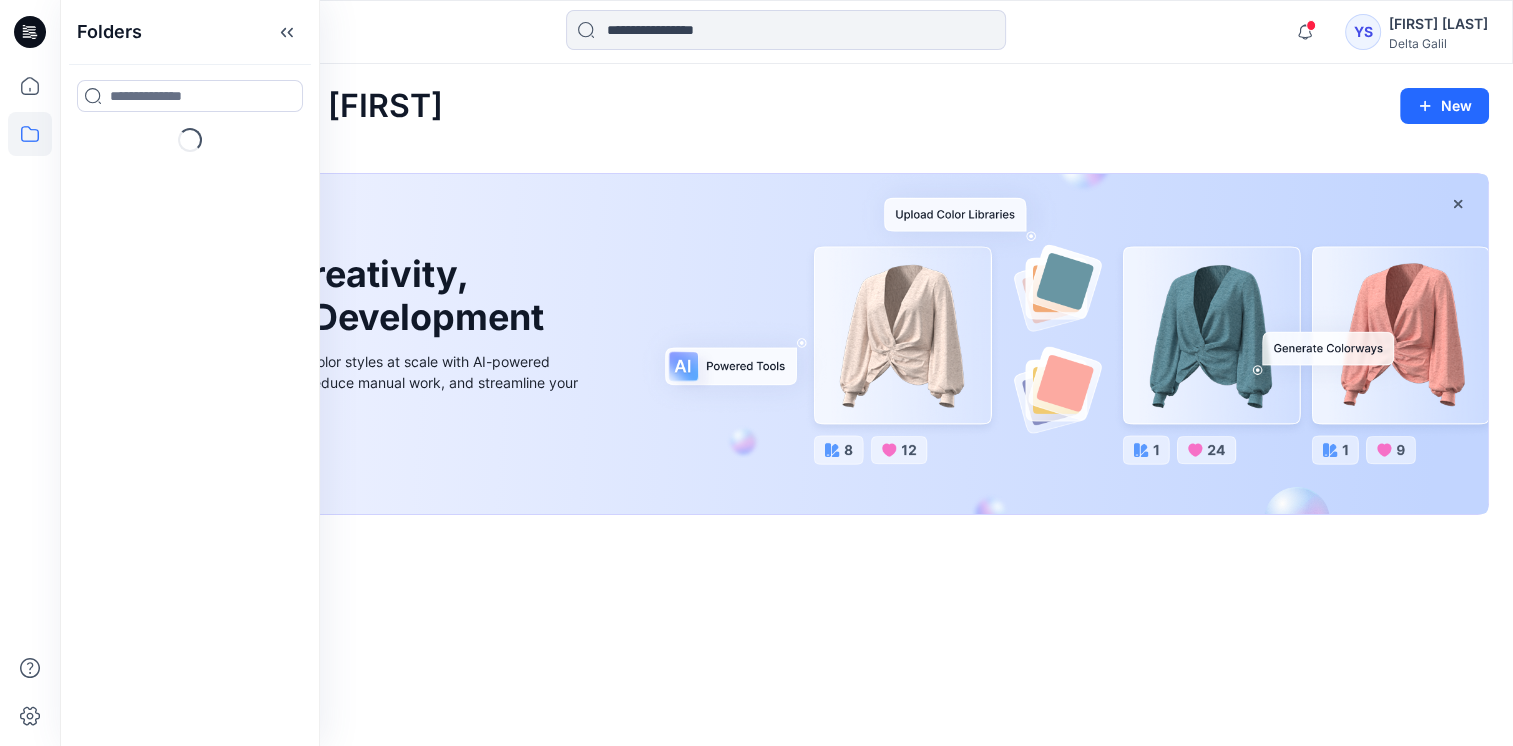 click at bounding box center (786, 32) 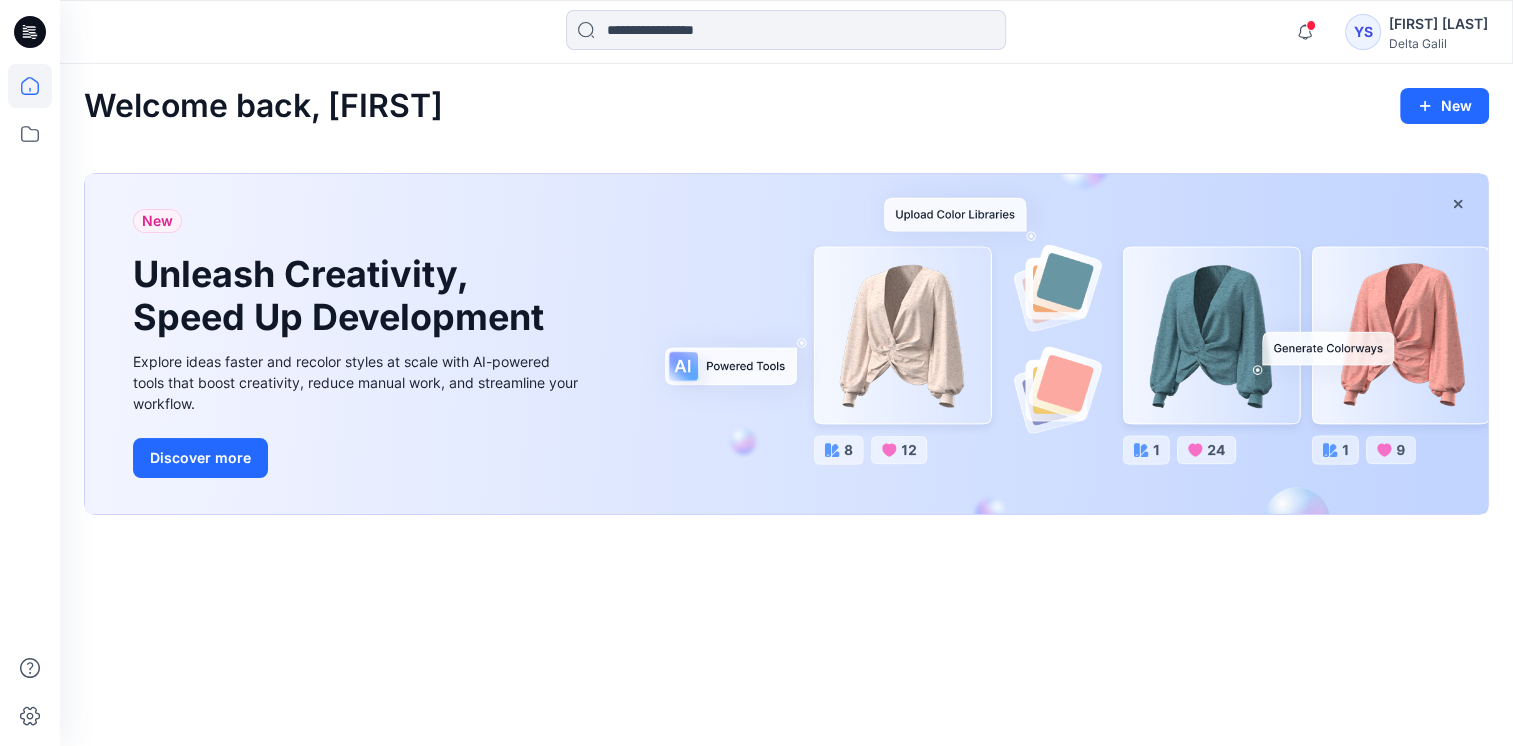 click on "YS" at bounding box center (1363, 32) 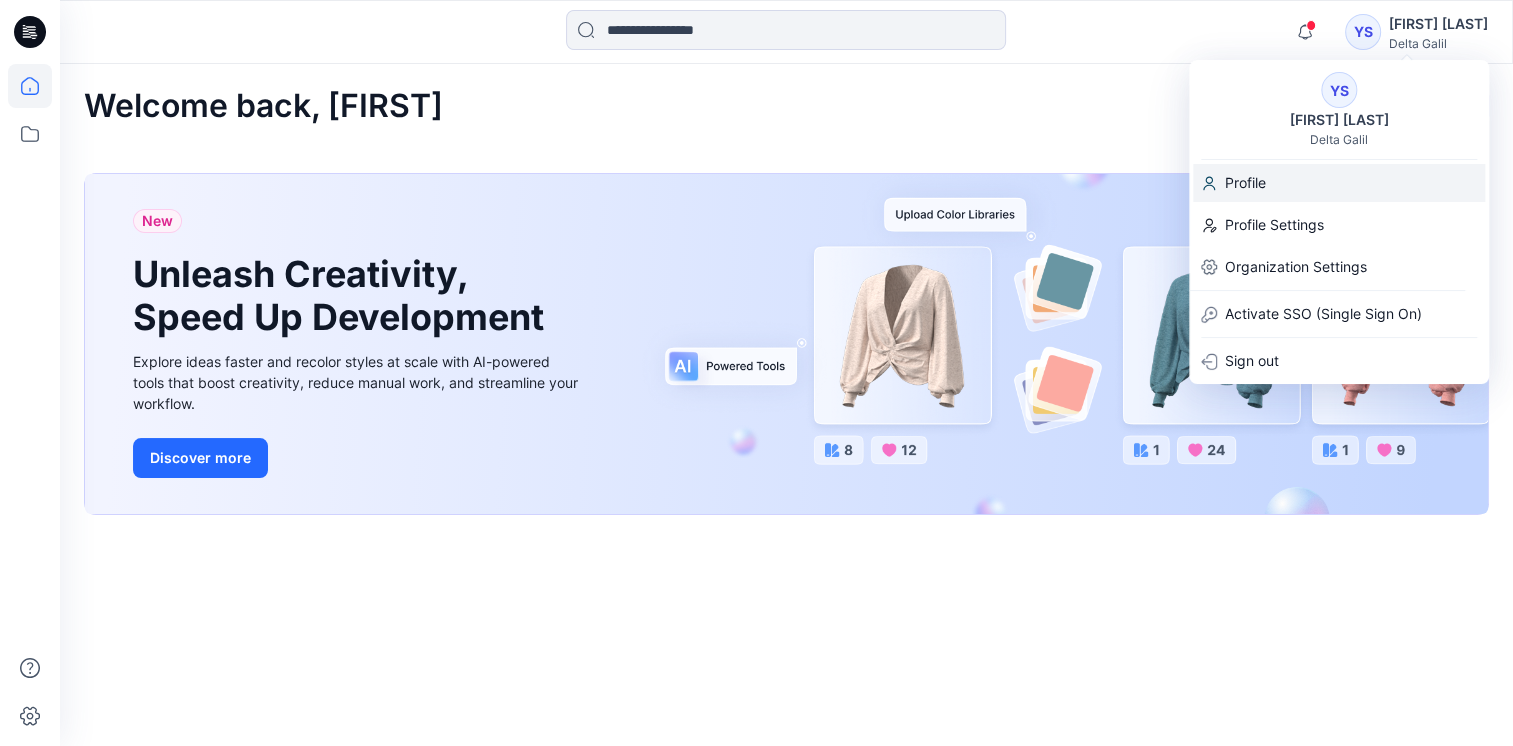 click on "Profile" at bounding box center [1339, 183] 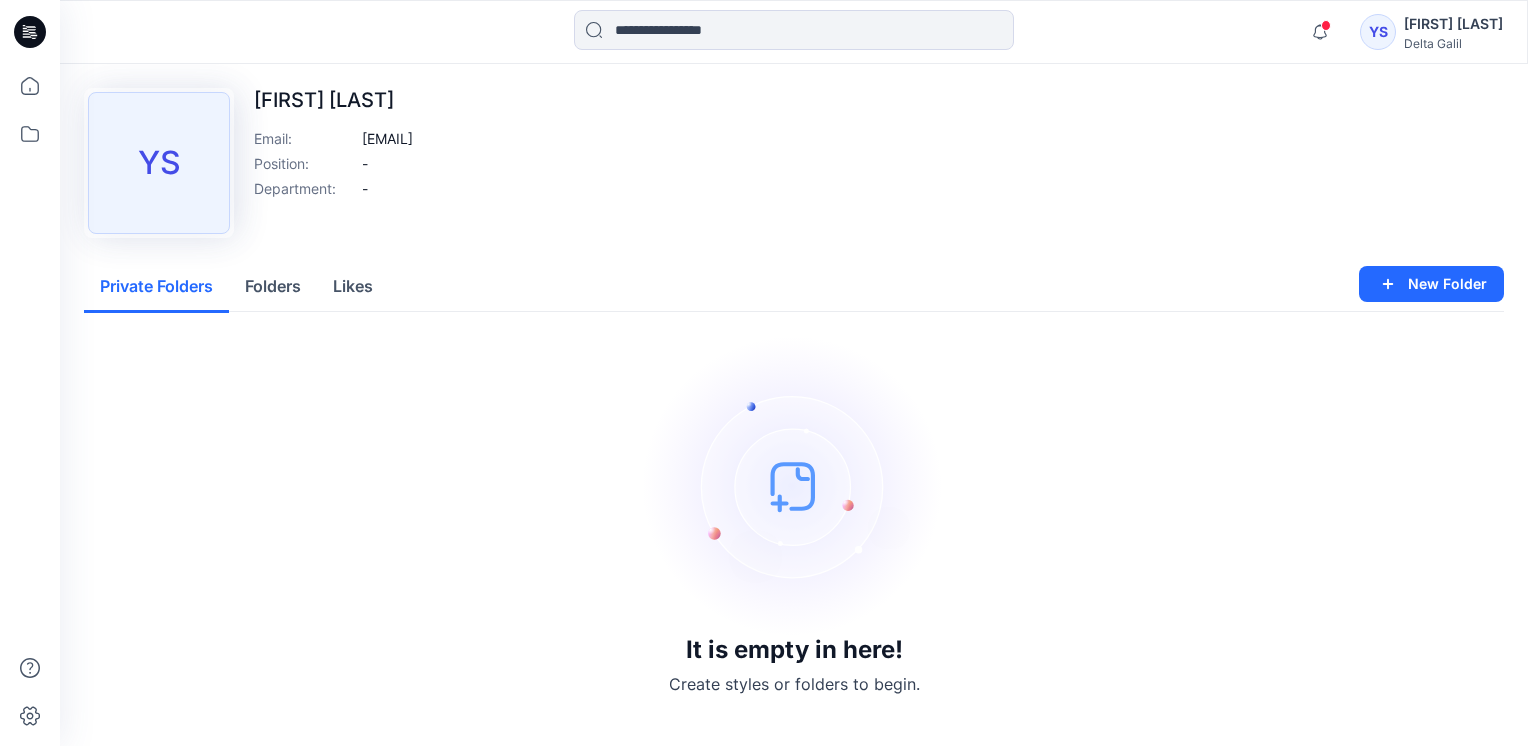 click on "[FIRST] [LAST]" at bounding box center [1453, 24] 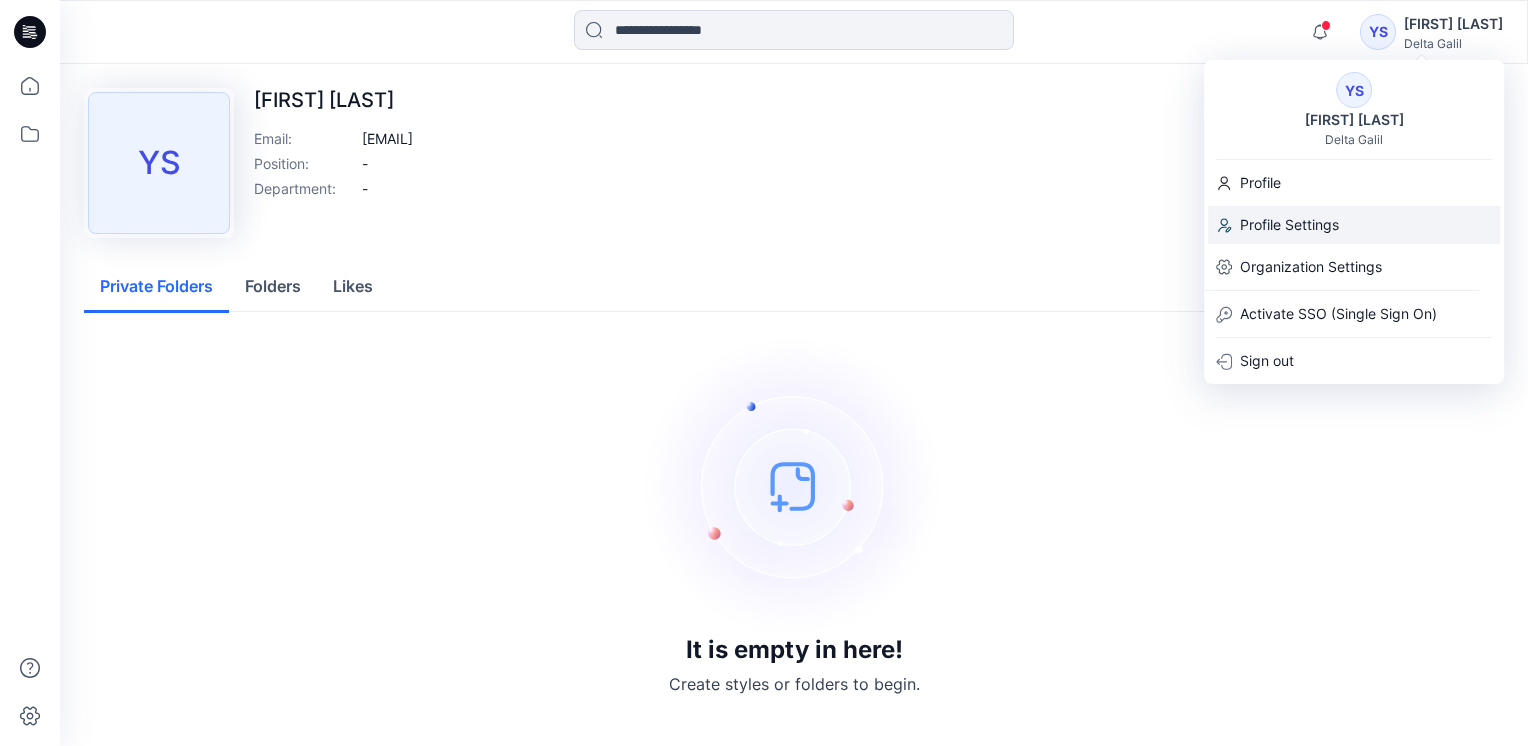 click on "Profile Settings" at bounding box center [1289, 225] 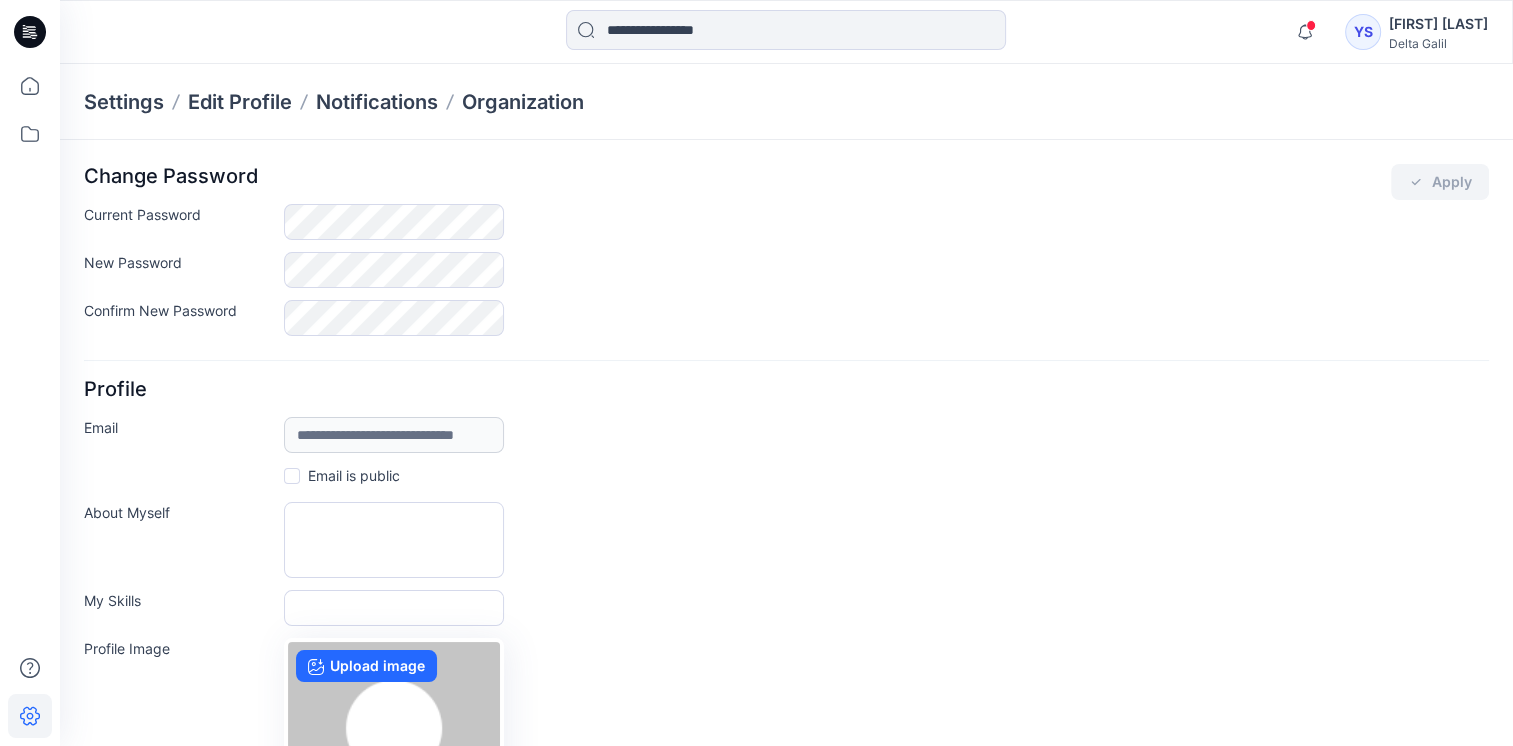 click on "[FIRST] [LAST]" at bounding box center [1438, 24] 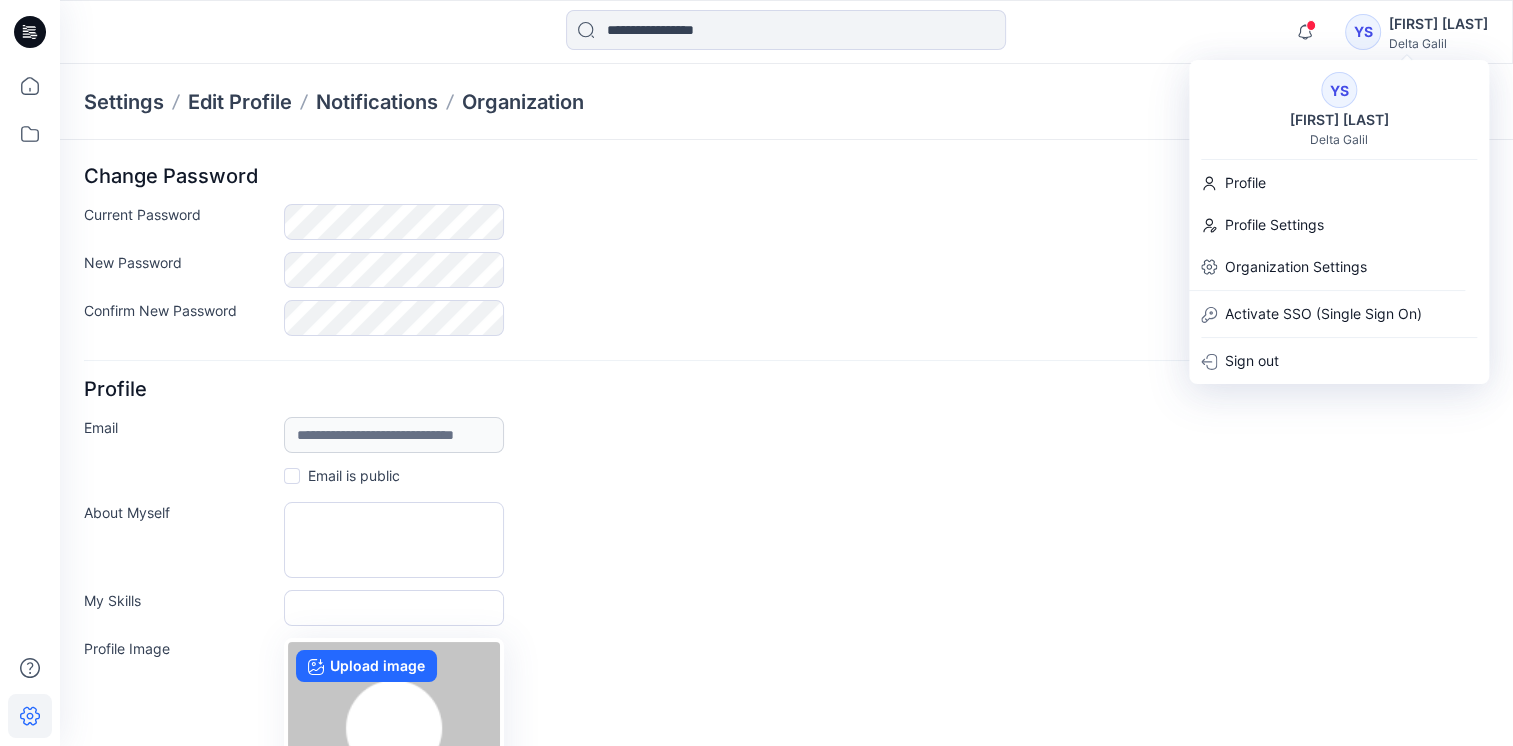 click on "Change Password Apply" at bounding box center (786, 182) 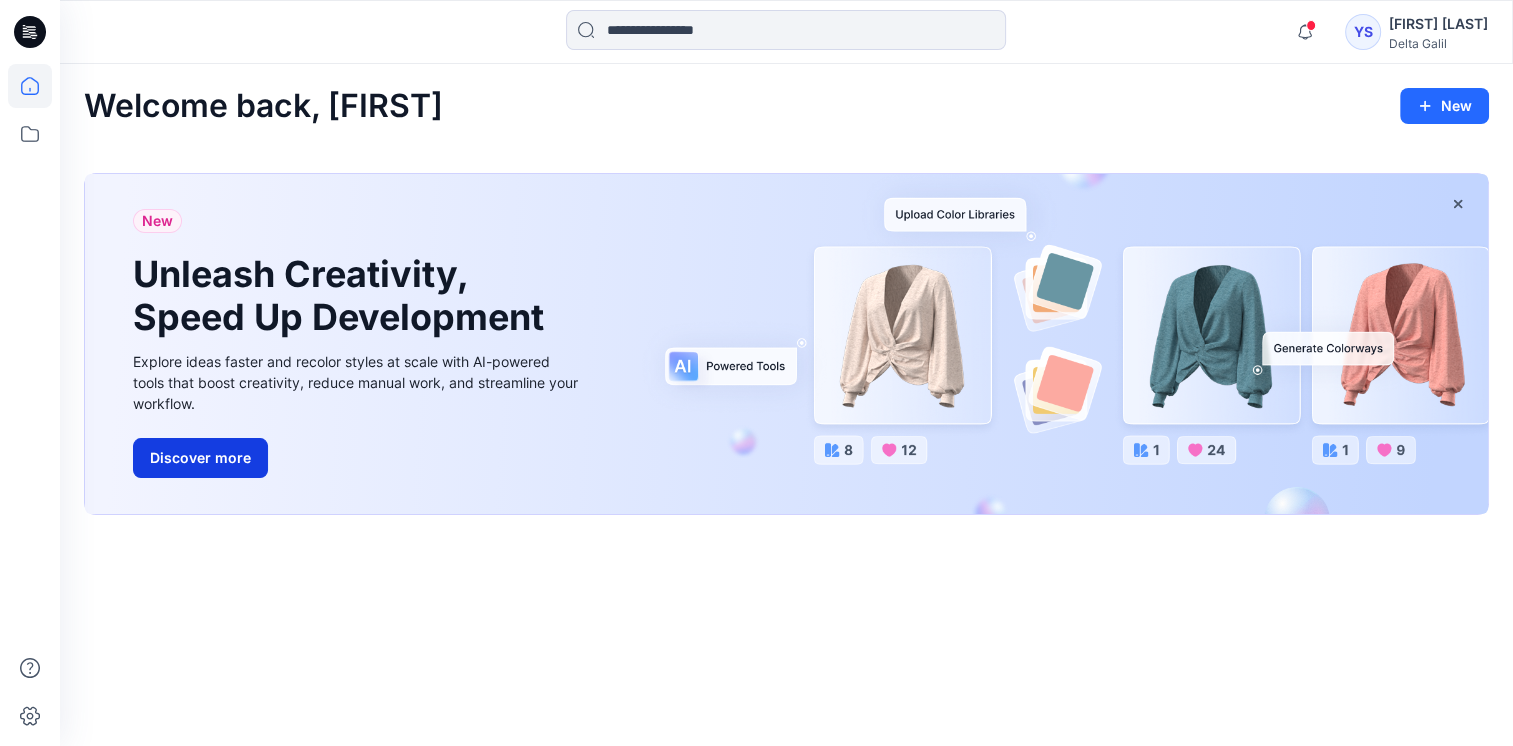 click on "Discover more" at bounding box center [200, 458] 